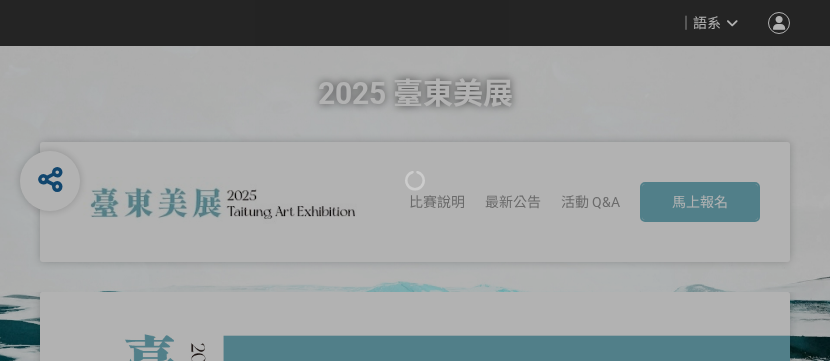 scroll, scrollTop: 0, scrollLeft: 0, axis: both 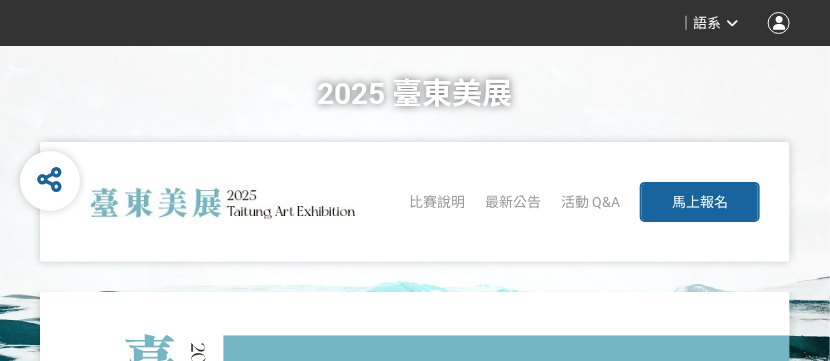 click on "馬上報名" at bounding box center [700, 202] 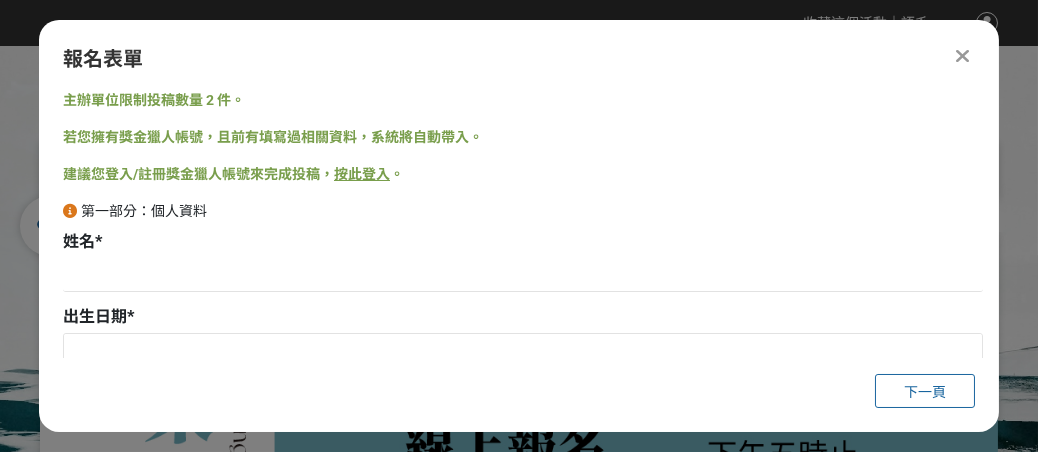 scroll, scrollTop: 173, scrollLeft: 0, axis: vertical 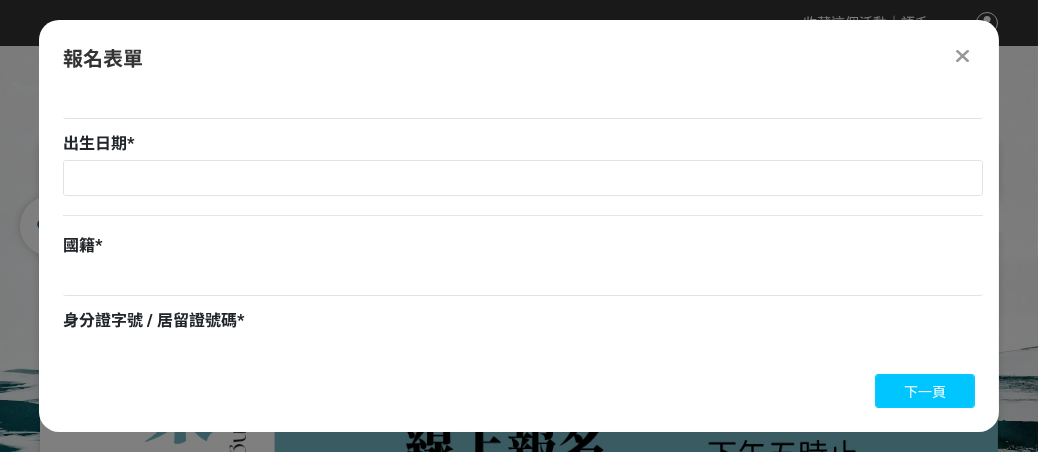 click on "下一頁" at bounding box center [925, 392] 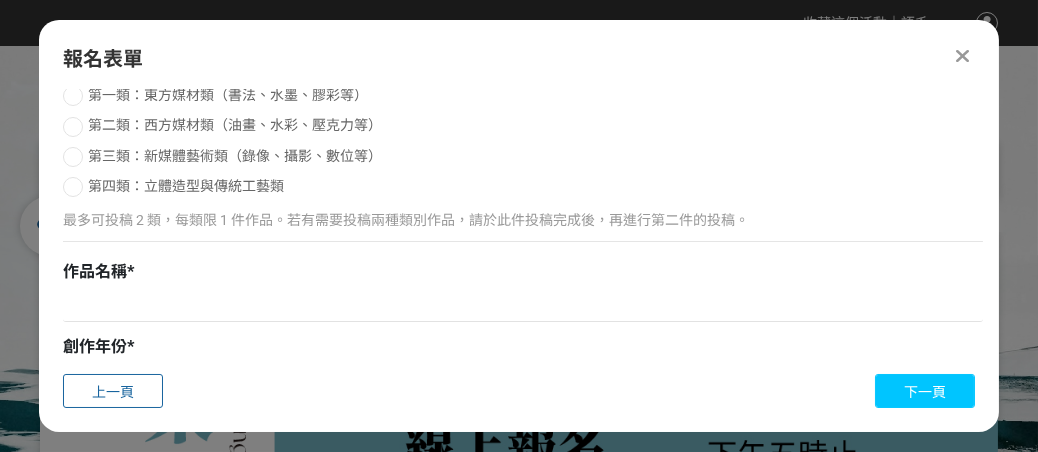click on "下一頁" at bounding box center (925, 392) 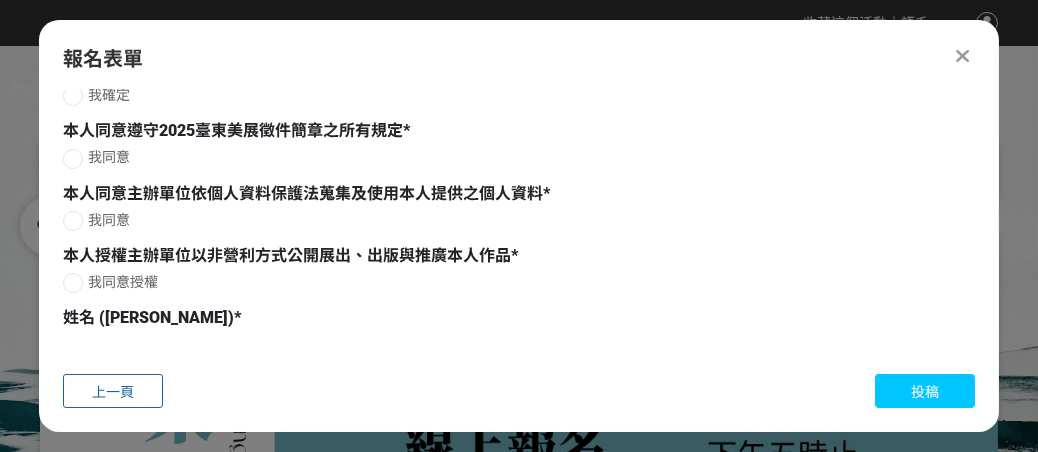 click on "投稿" at bounding box center (925, 392) 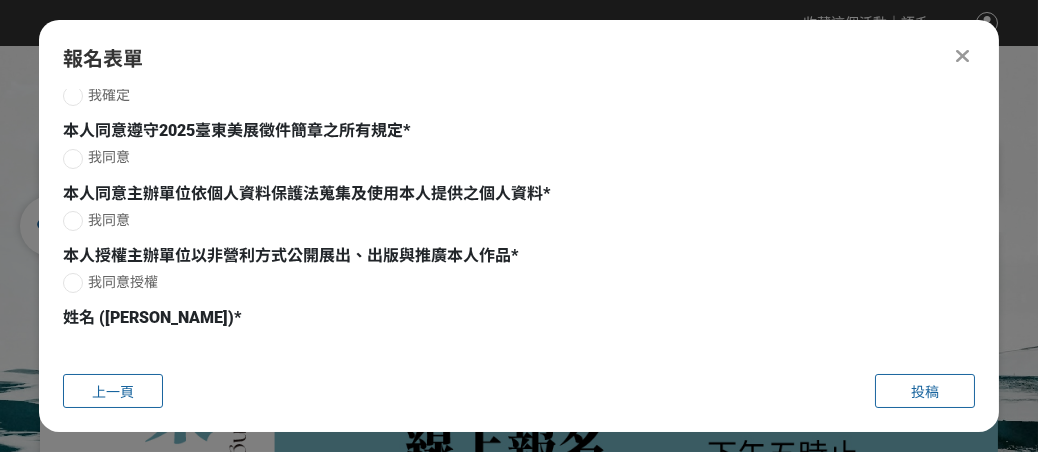 click at bounding box center [963, 56] 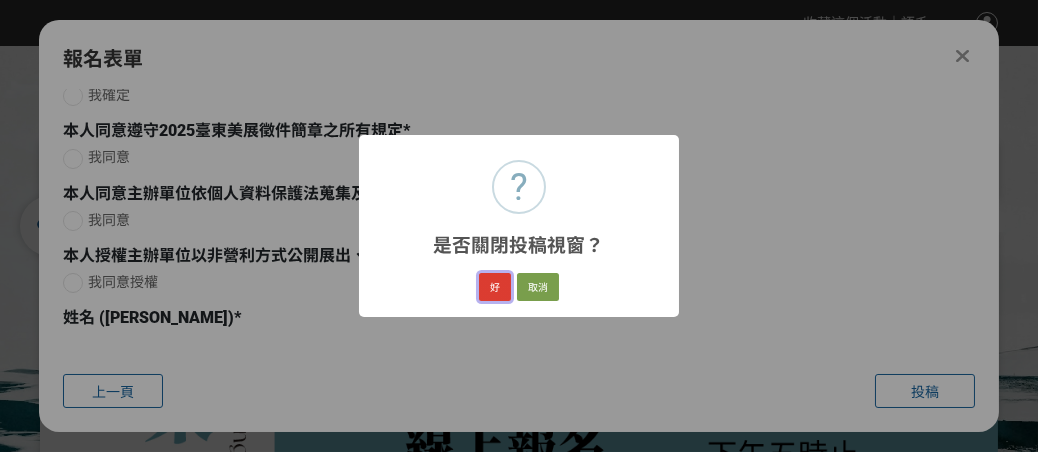 click on "好" at bounding box center (495, 287) 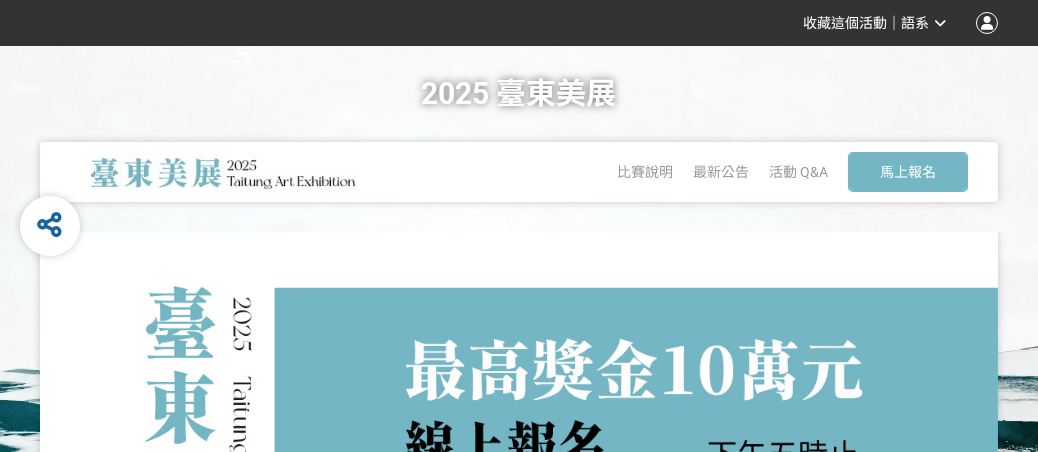 click at bounding box center (987, 23) 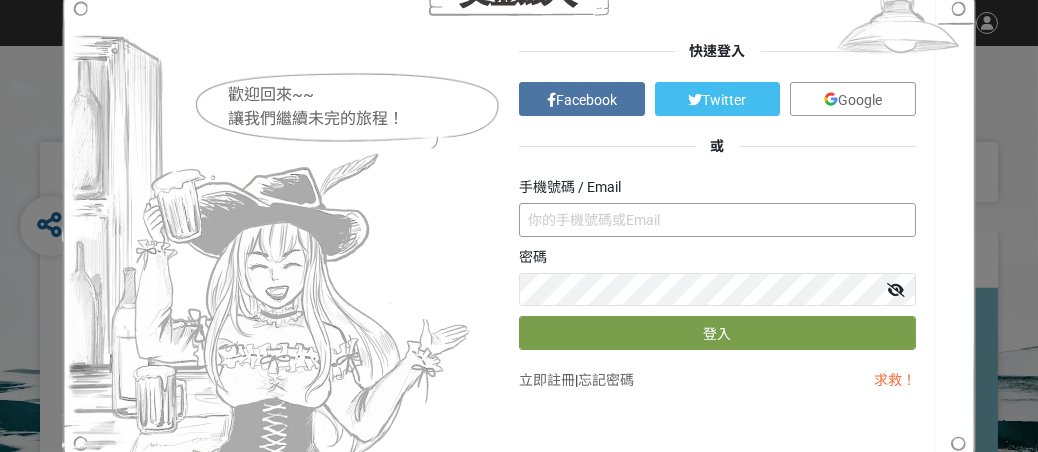 click at bounding box center (717, 220) 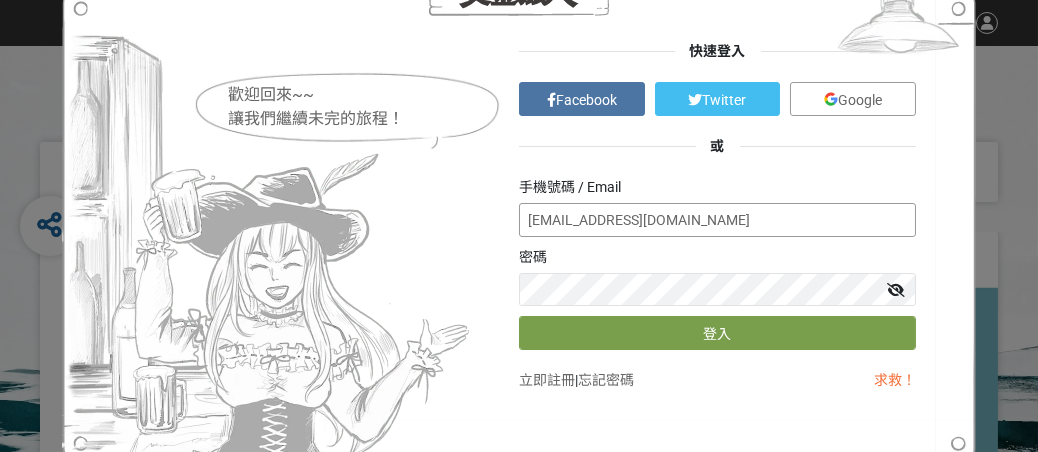 type on "[EMAIL_ADDRESS][DOMAIN_NAME]" 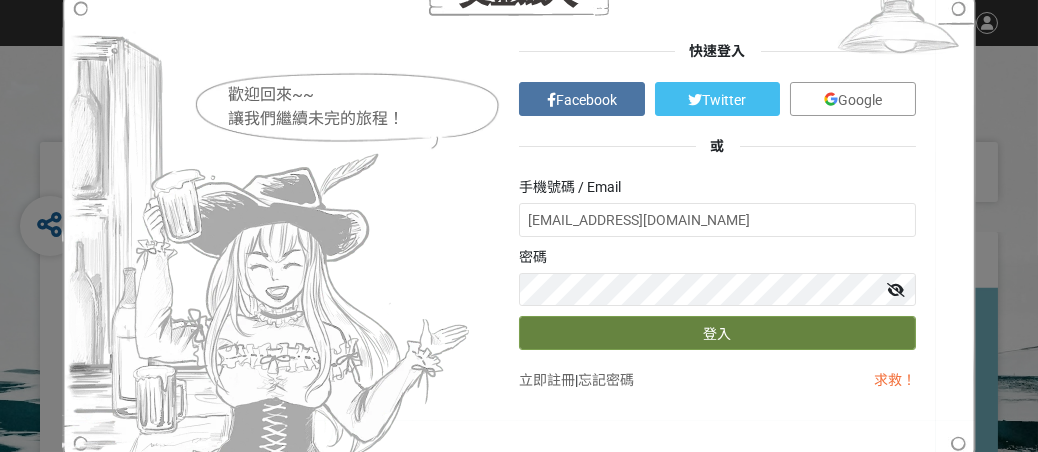 click on "登入" at bounding box center (717, 333) 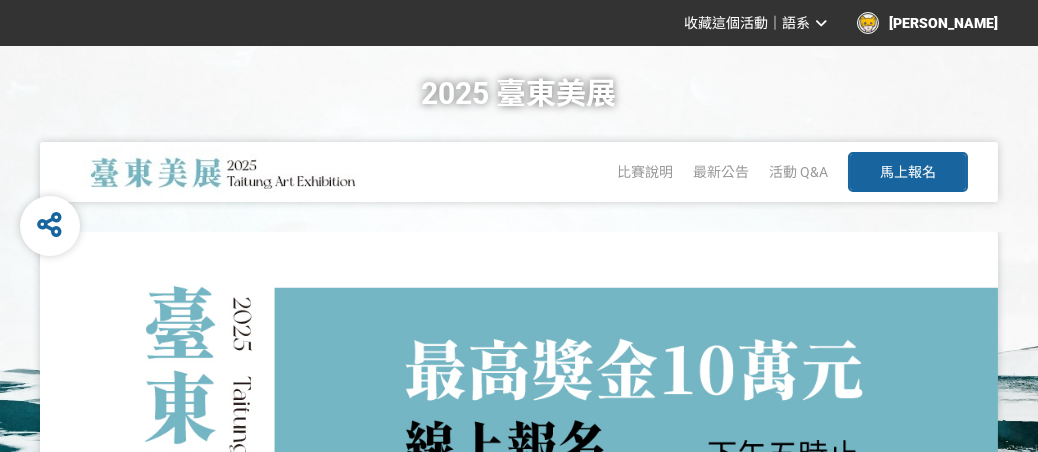 click on "馬上報名" at bounding box center (908, 172) 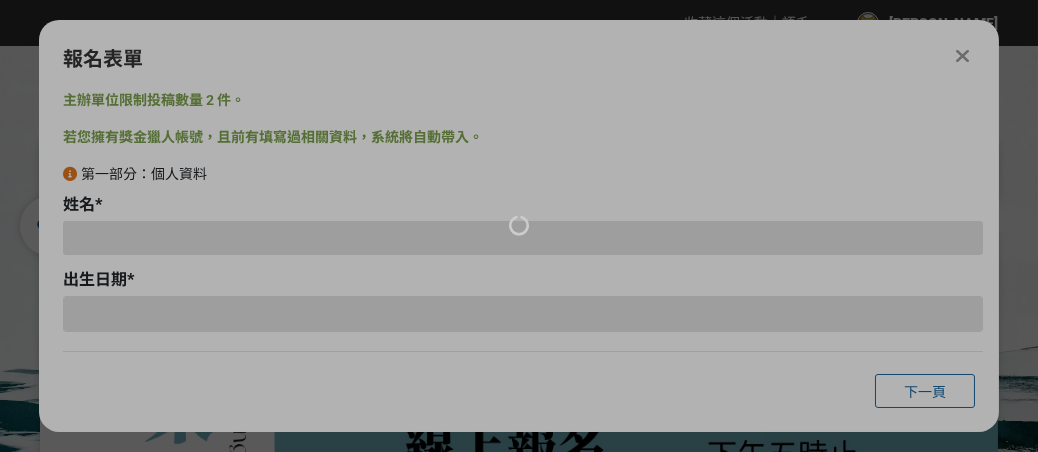 type on "[EMAIL_ADDRESS][DOMAIN_NAME]" 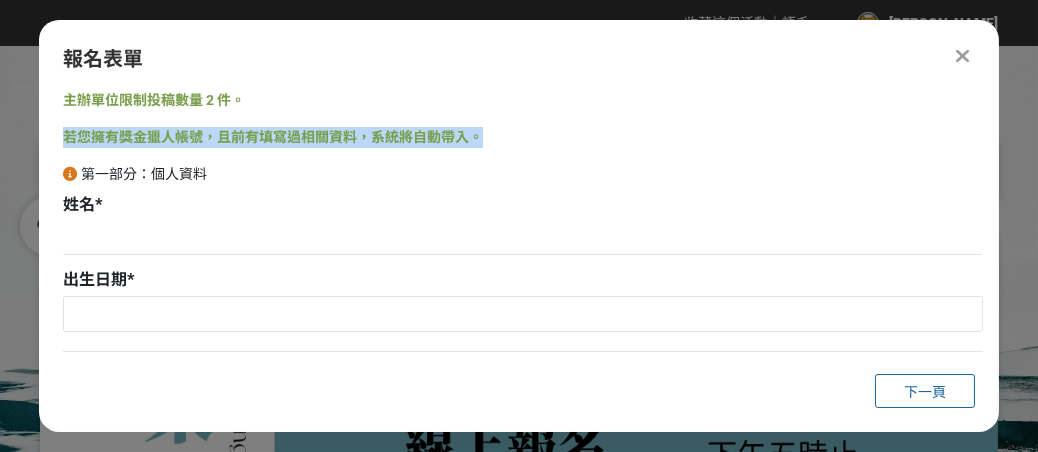 drag, startPoint x: 993, startPoint y: 128, endPoint x: 994, endPoint y: 152, distance: 24.020824 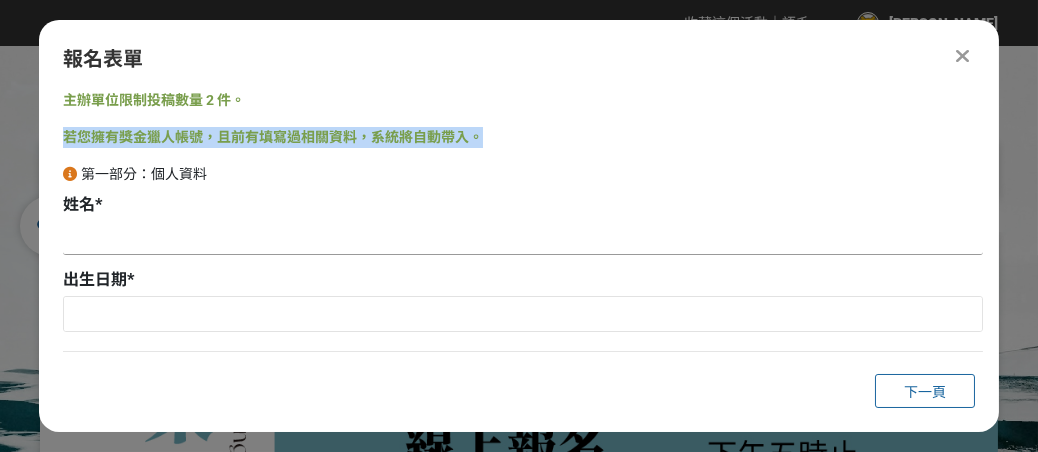 scroll, scrollTop: 124, scrollLeft: 0, axis: vertical 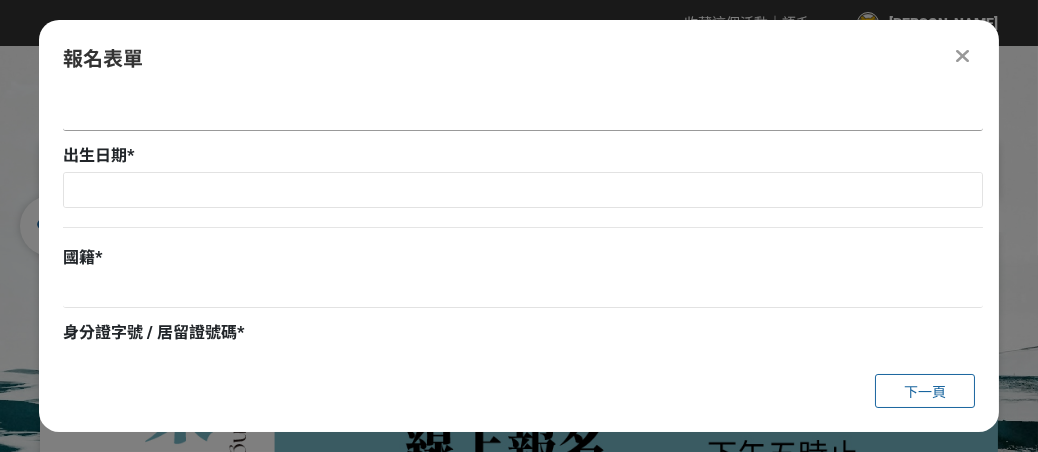 click at bounding box center (523, 114) 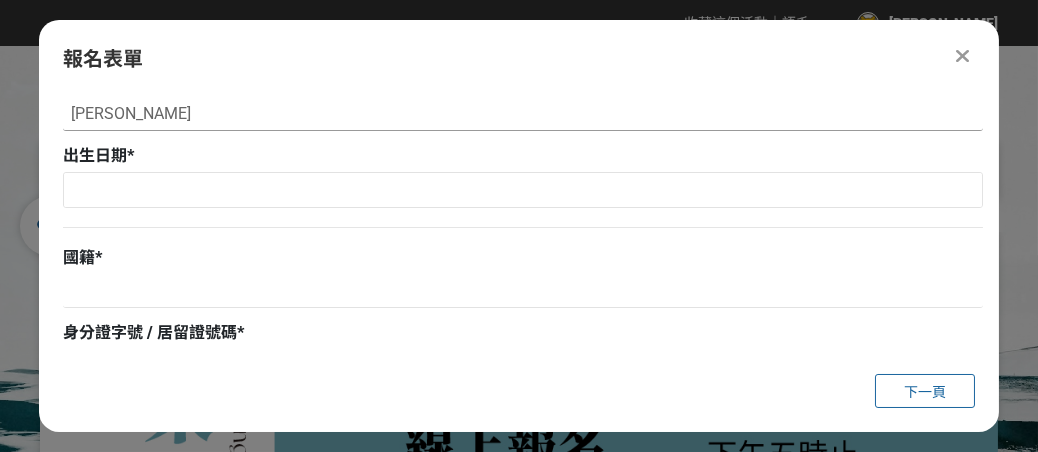 type on "[PERSON_NAME]" 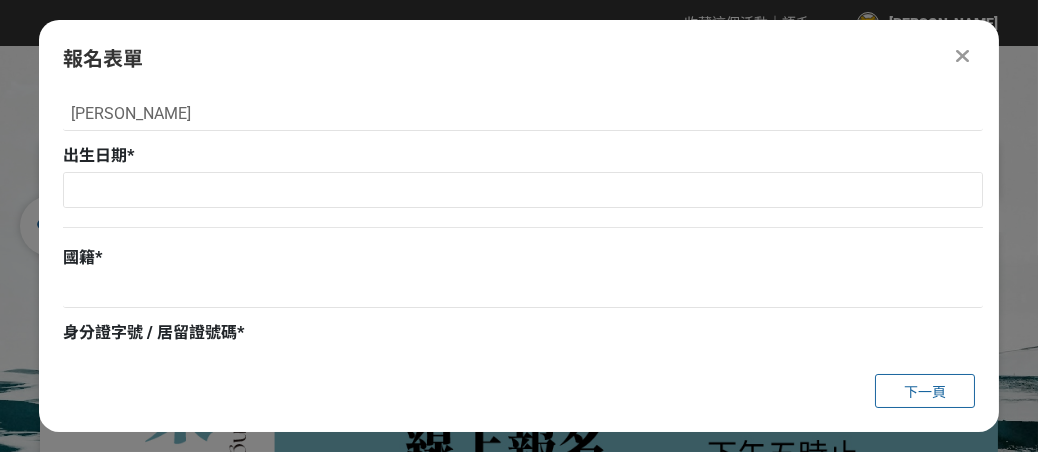 click at bounding box center [523, 205] 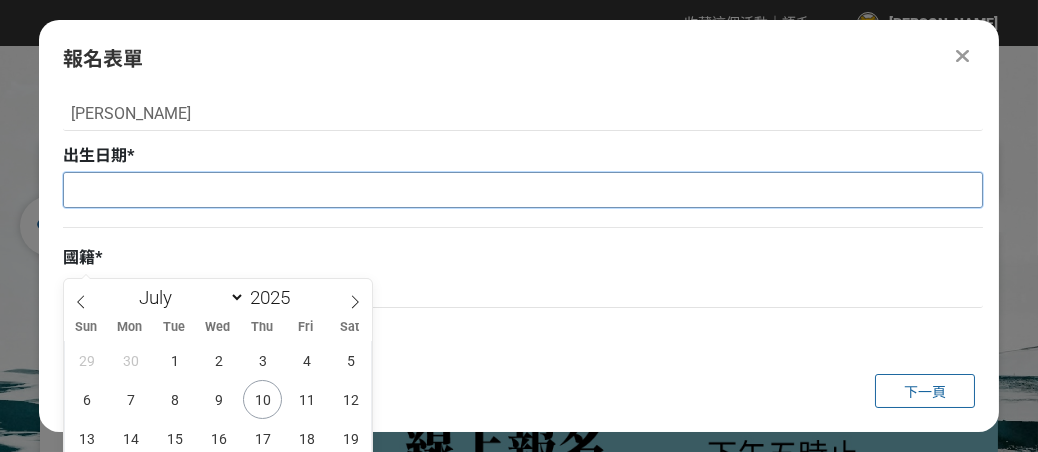 click at bounding box center (523, 190) 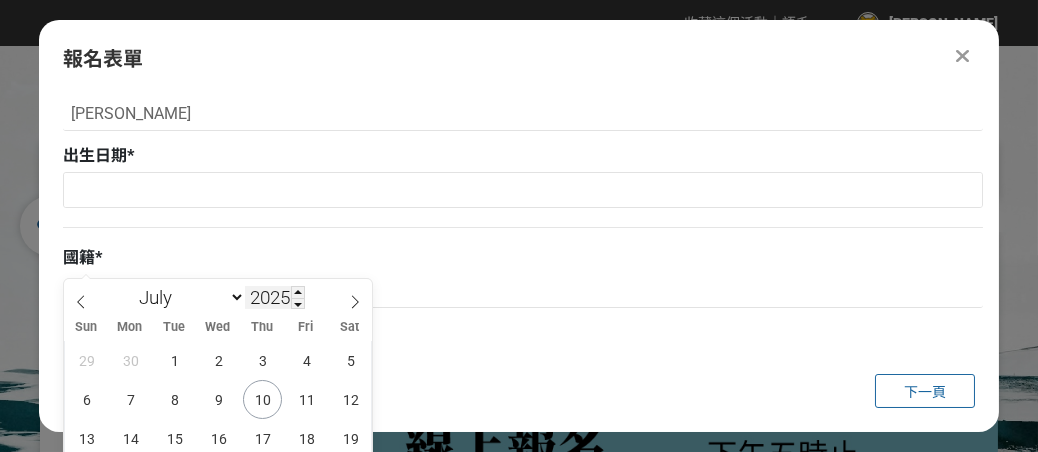 click on "2025" at bounding box center [275, 297] 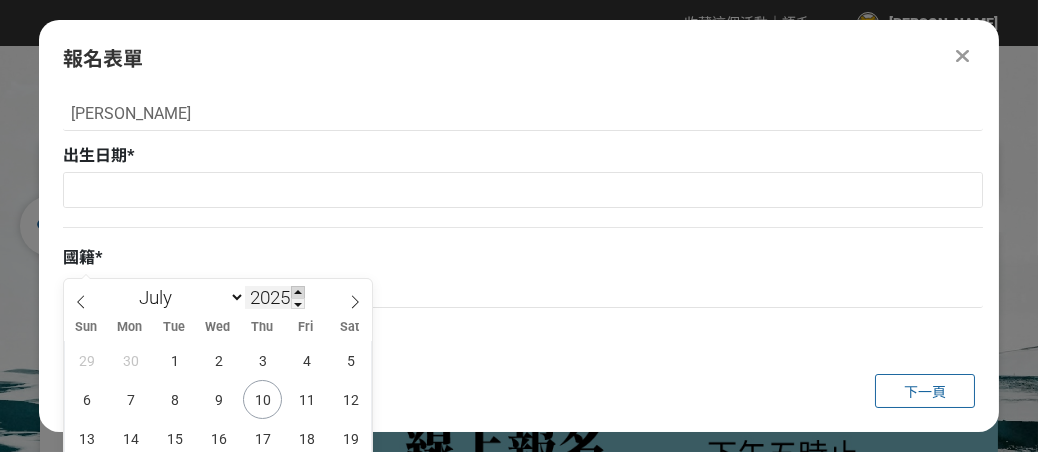 click at bounding box center (298, 292) 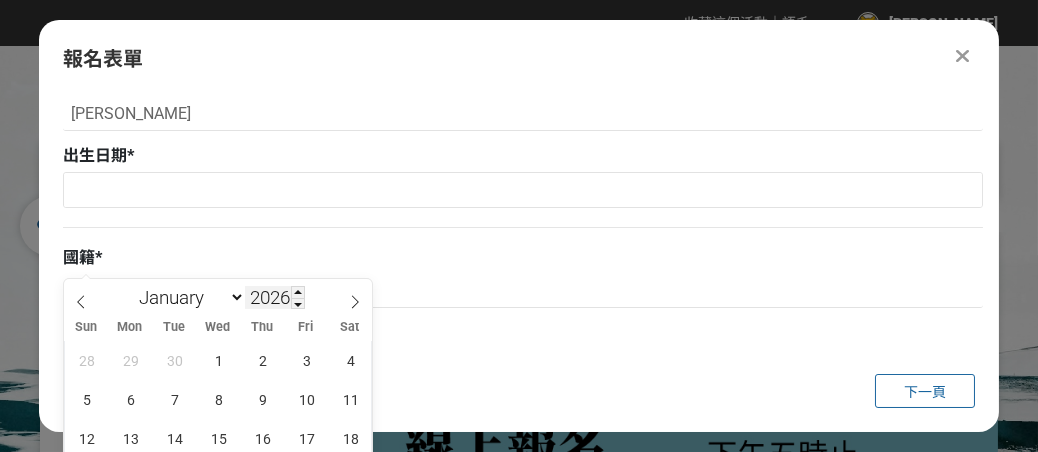 click on "2026" at bounding box center (275, 297) 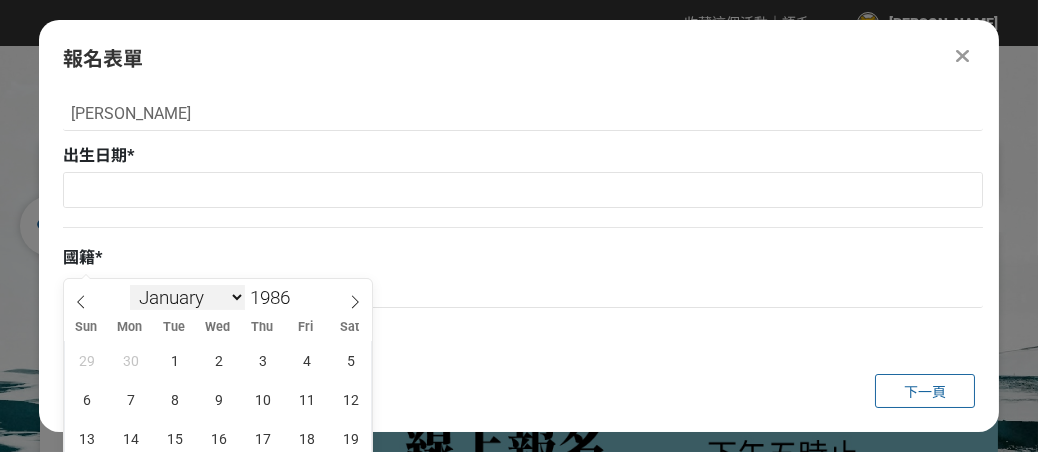 type on "1986" 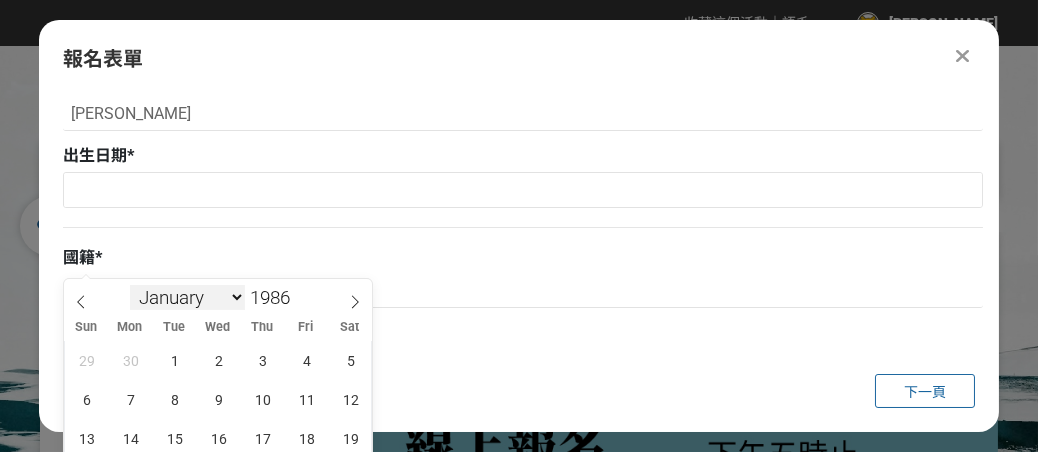 select on "0" 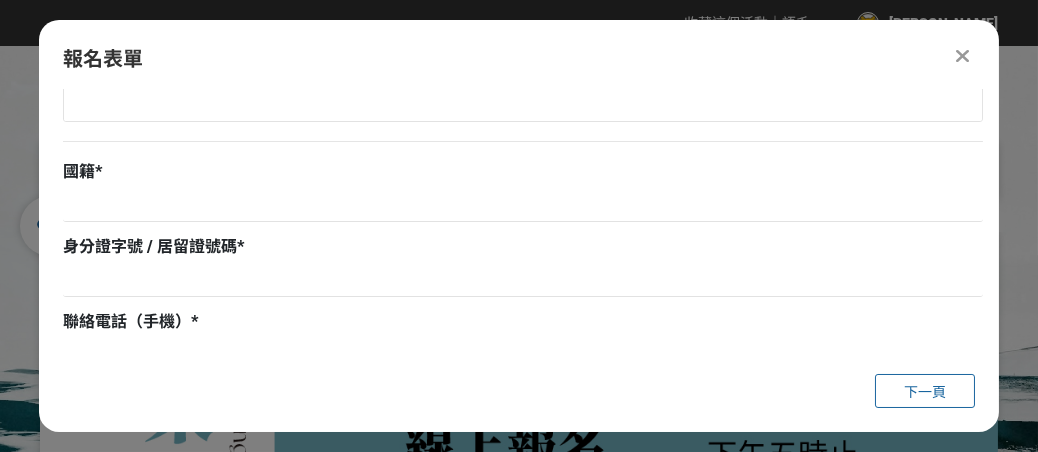 scroll, scrollTop: 202, scrollLeft: 0, axis: vertical 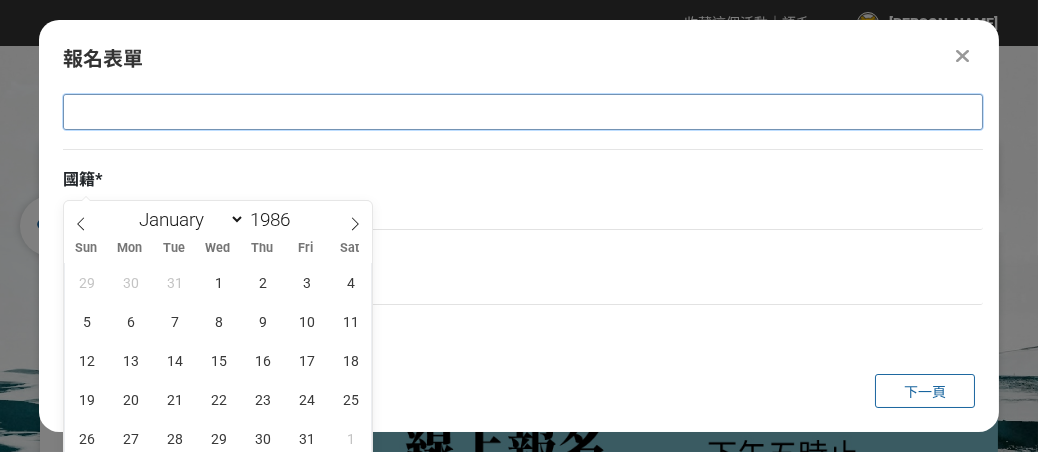 click at bounding box center [523, 112] 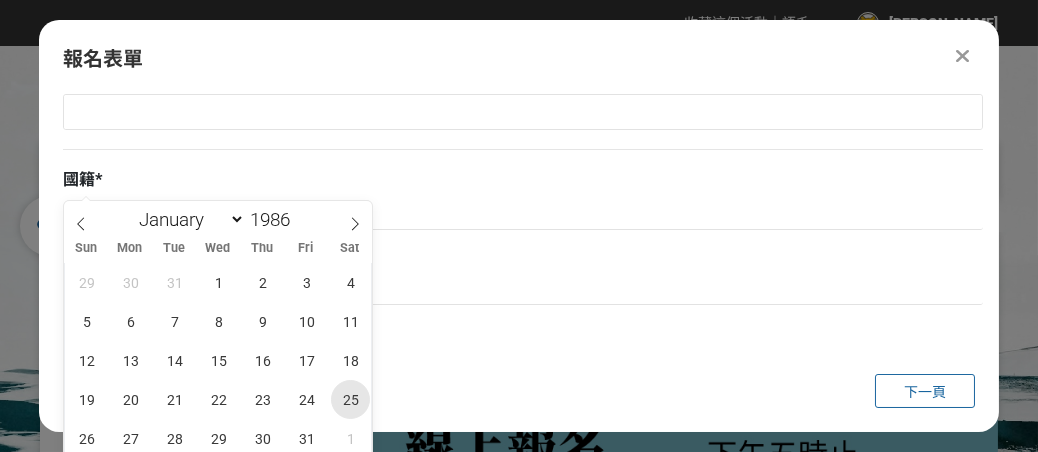 click on "25" at bounding box center (350, 399) 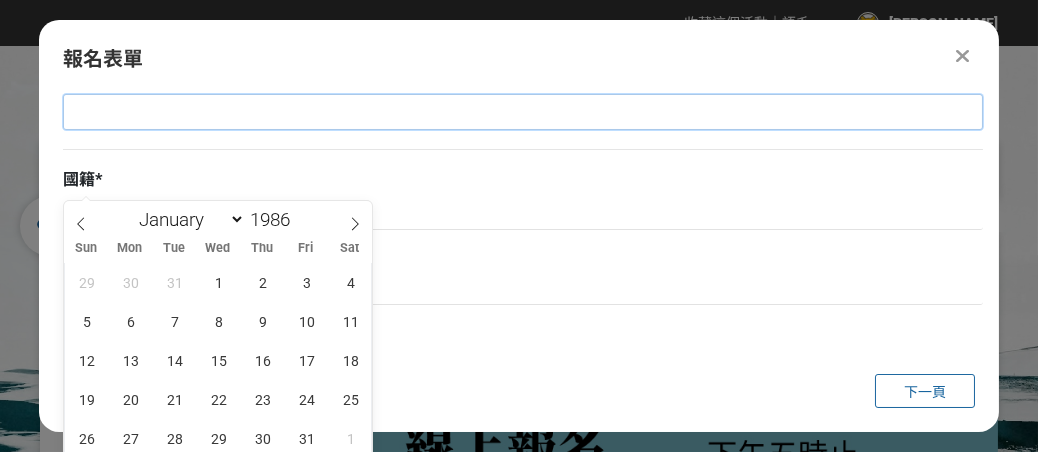 type on "[DATE]" 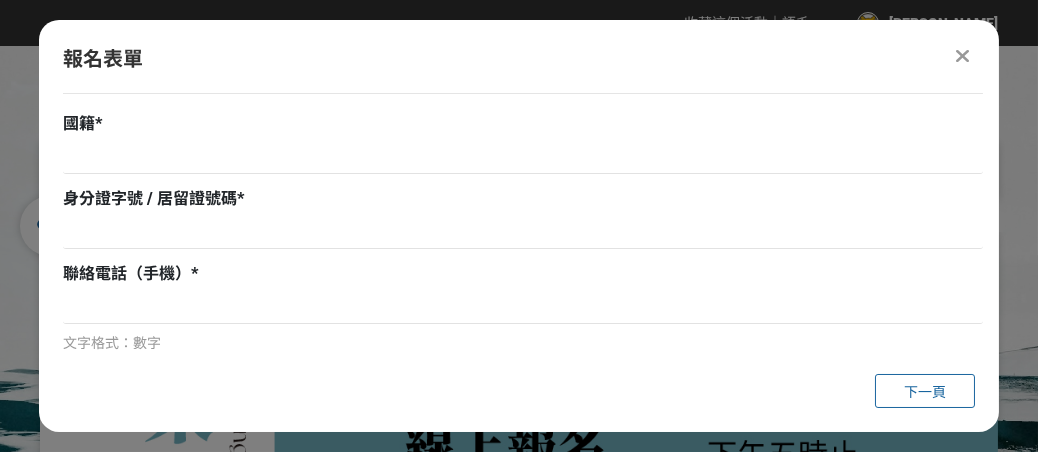 scroll, scrollTop: 348, scrollLeft: 0, axis: vertical 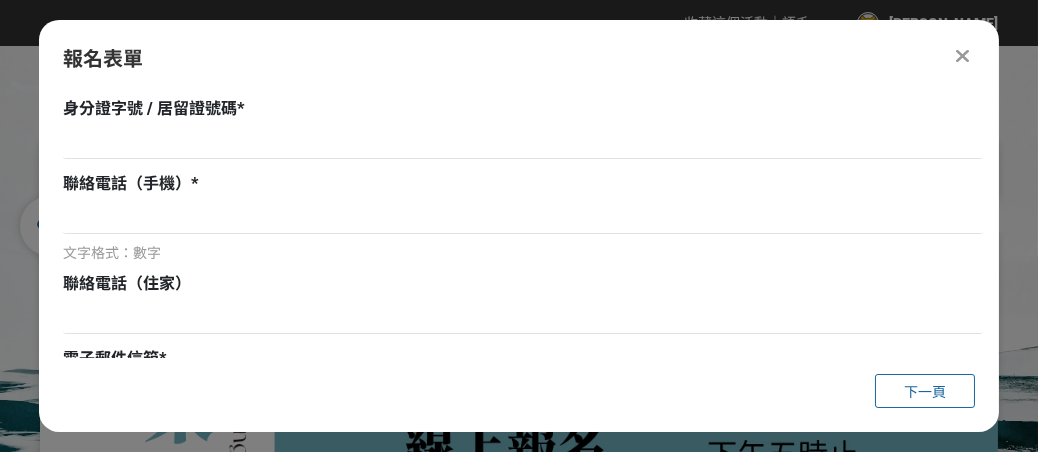 click on "國籍 *" at bounding box center (523, 55) 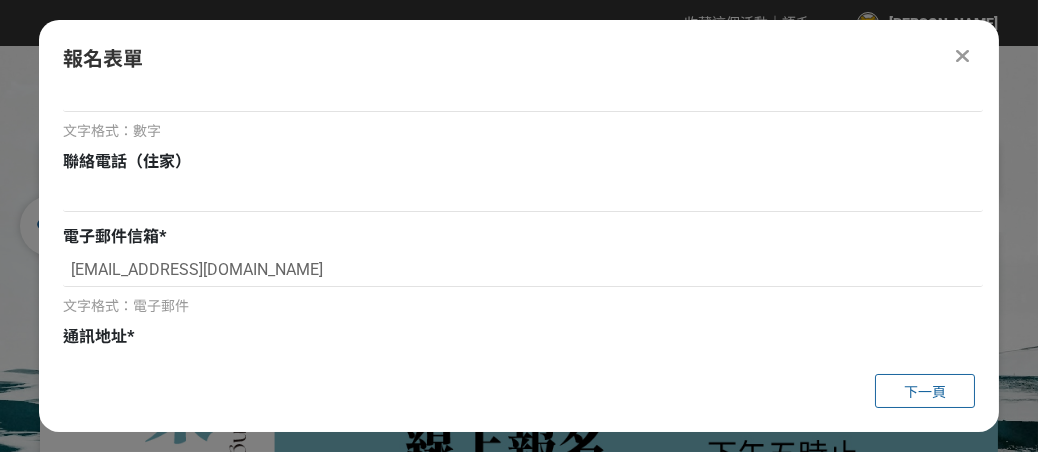 scroll, scrollTop: 473, scrollLeft: 0, axis: vertical 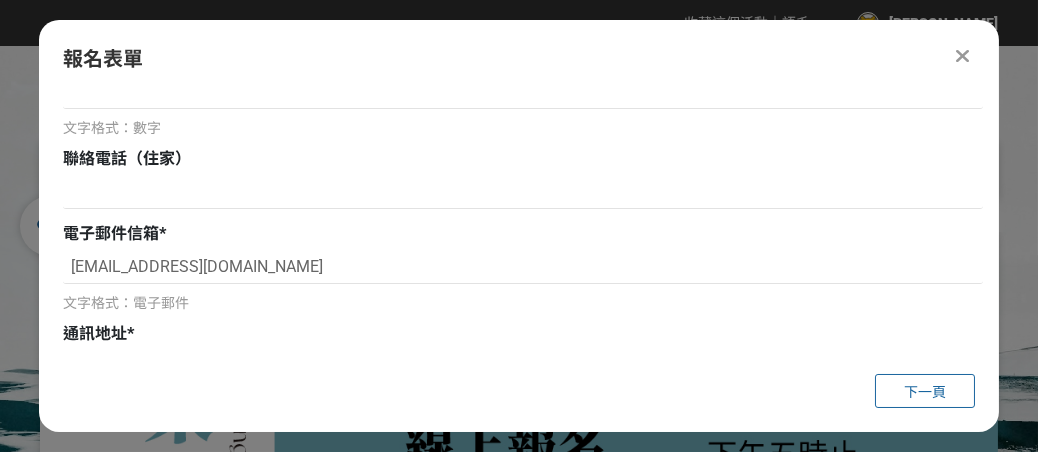 type on "中華民國" 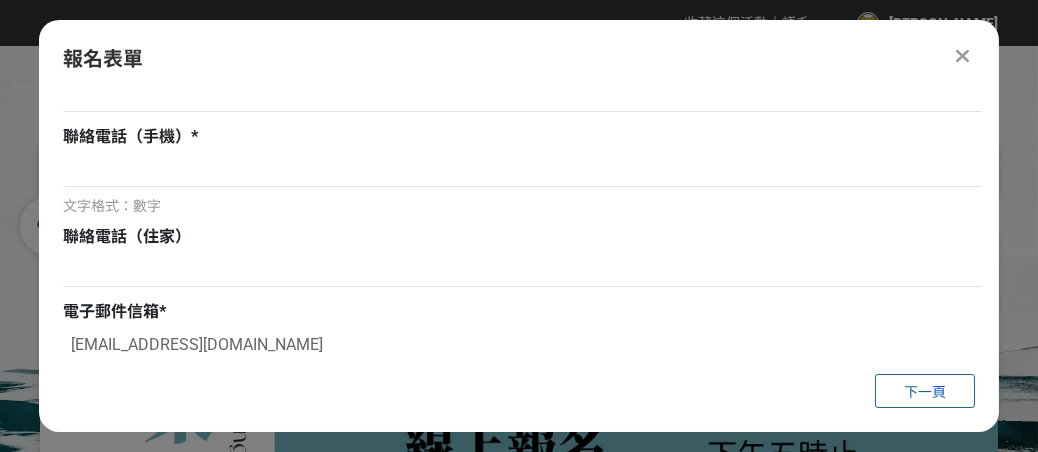 scroll, scrollTop: 369, scrollLeft: 0, axis: vertical 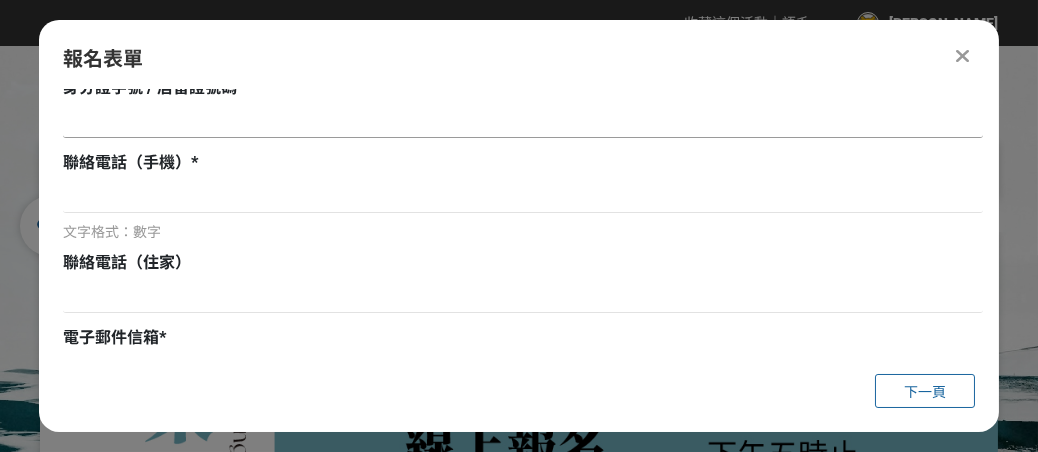 click at bounding box center [523, 121] 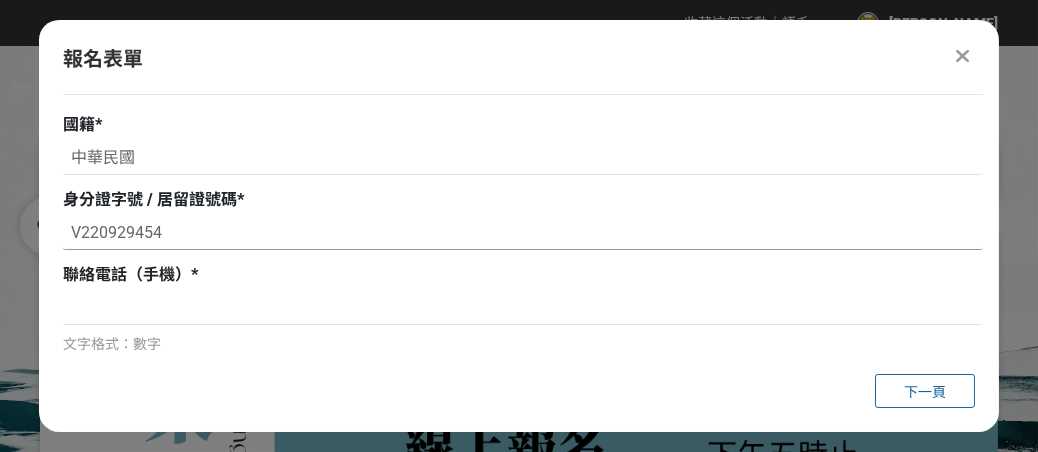 scroll, scrollTop: 244, scrollLeft: 0, axis: vertical 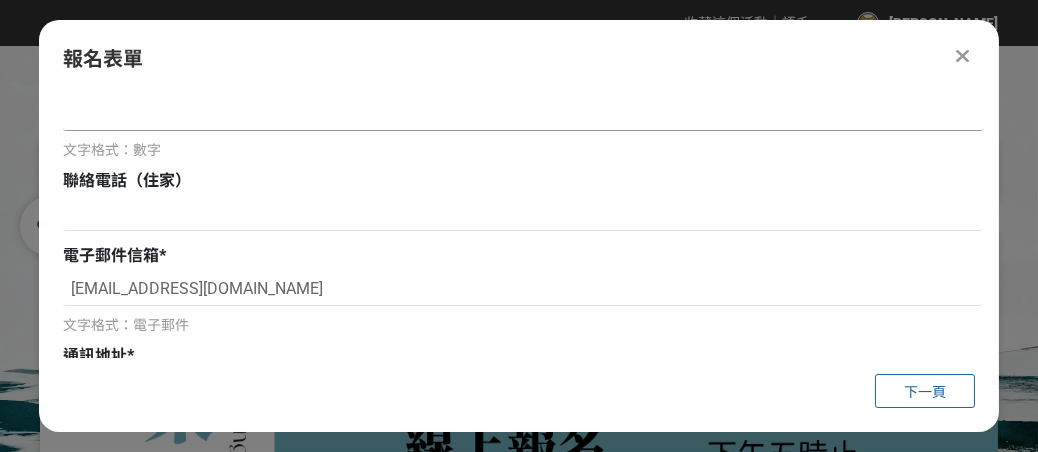 type on "V220929454" 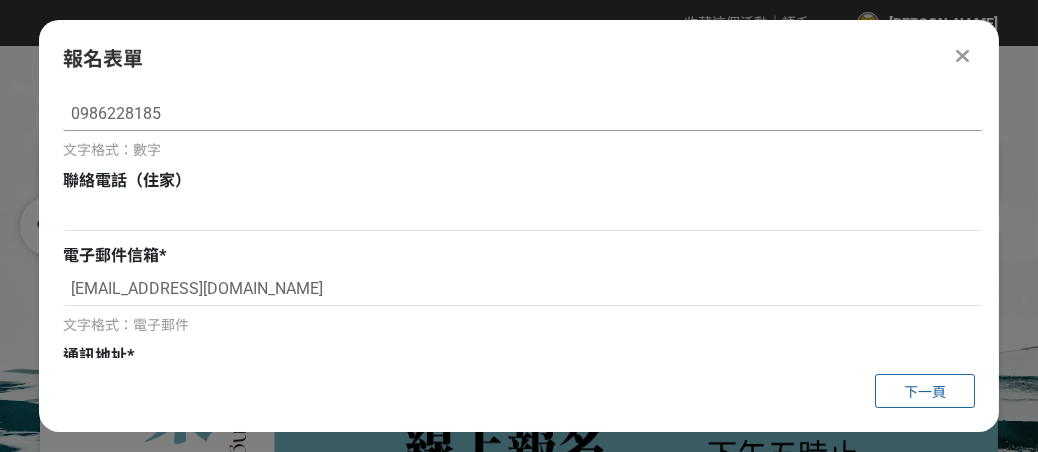 type on "0986228185" 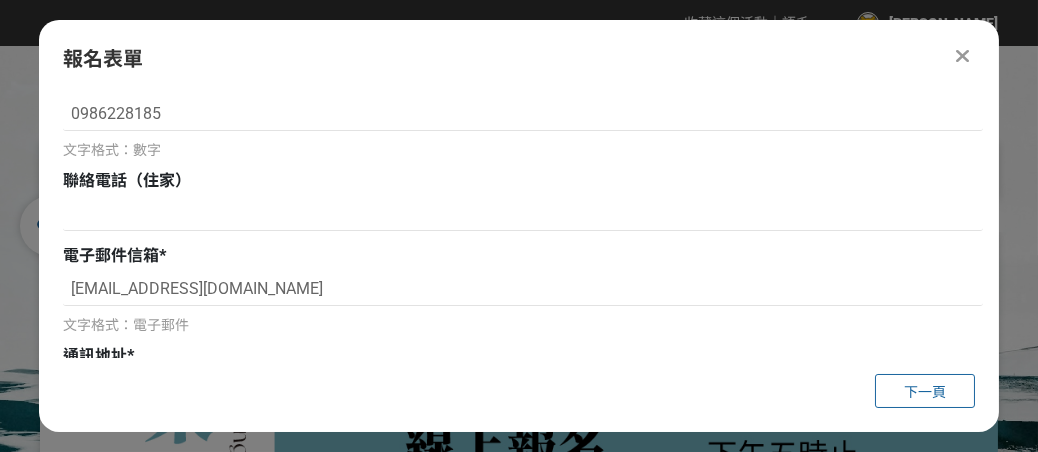 drag, startPoint x: 994, startPoint y: 221, endPoint x: 987, endPoint y: 233, distance: 13.892444 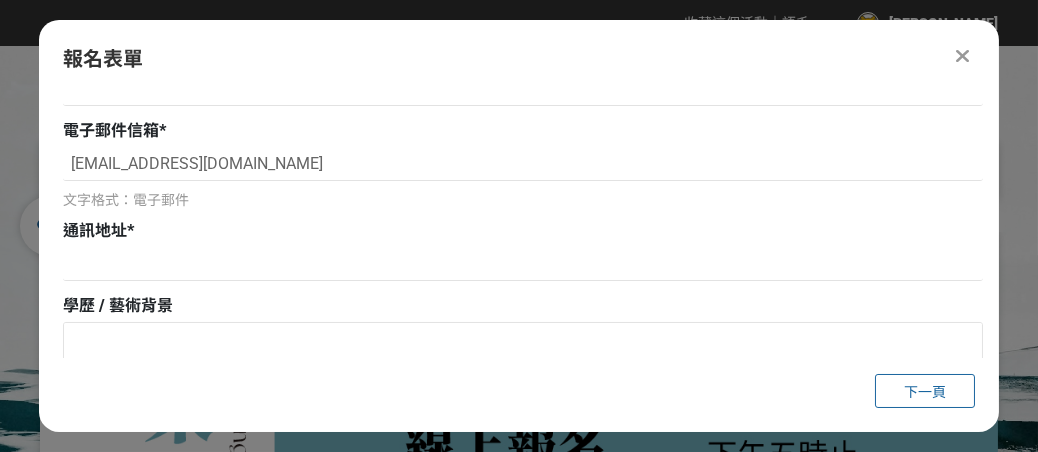 scroll, scrollTop: 590, scrollLeft: 0, axis: vertical 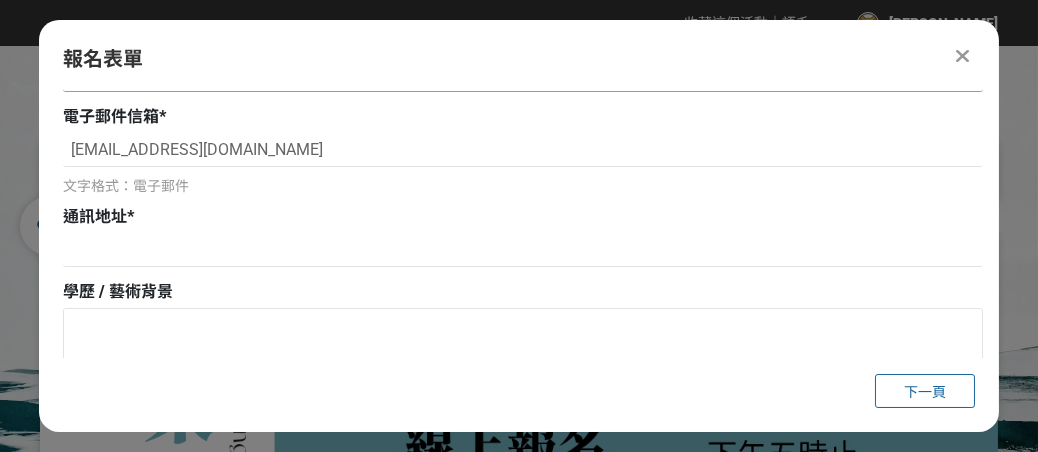 click at bounding box center (523, 75) 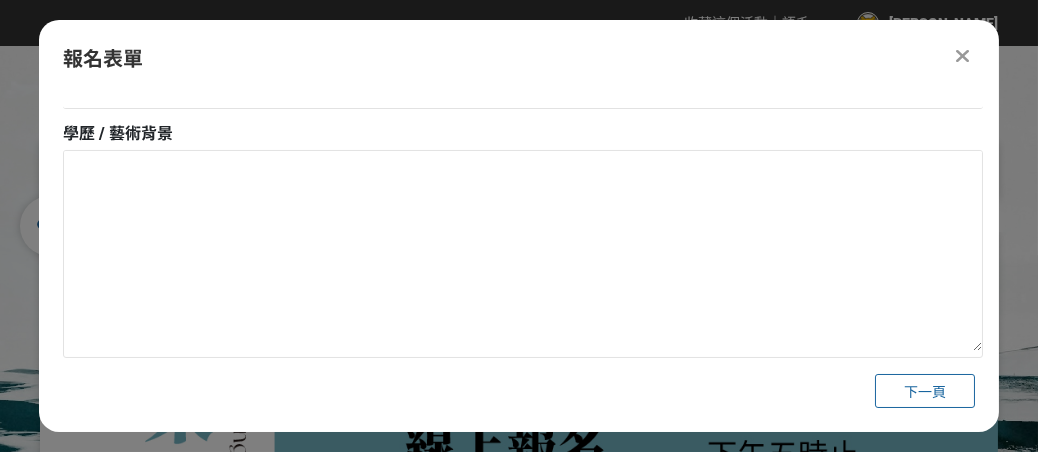 scroll, scrollTop: 757, scrollLeft: 0, axis: vertical 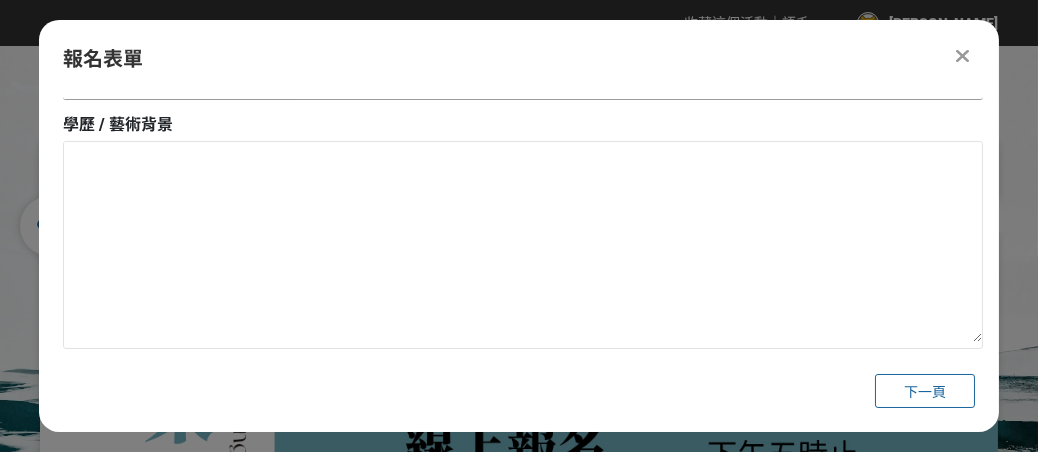 type on "089783530" 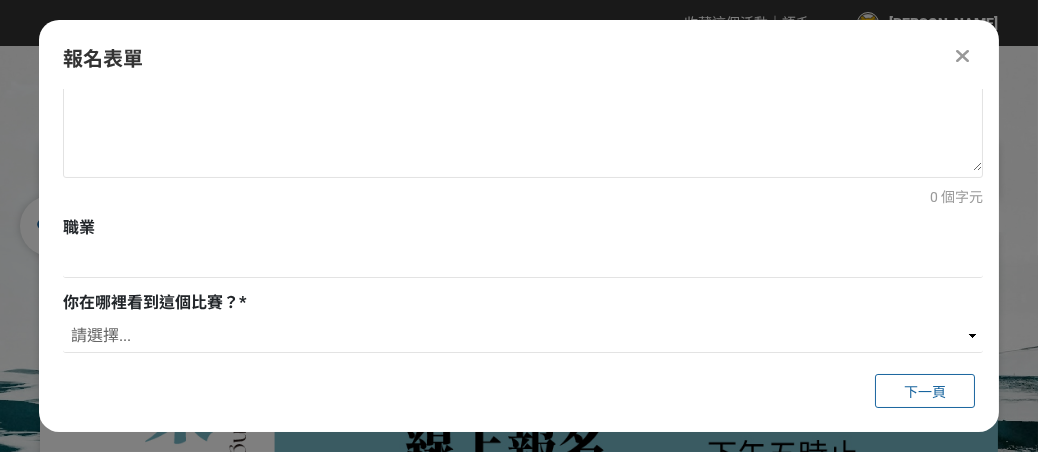 scroll, scrollTop: 1149, scrollLeft: 0, axis: vertical 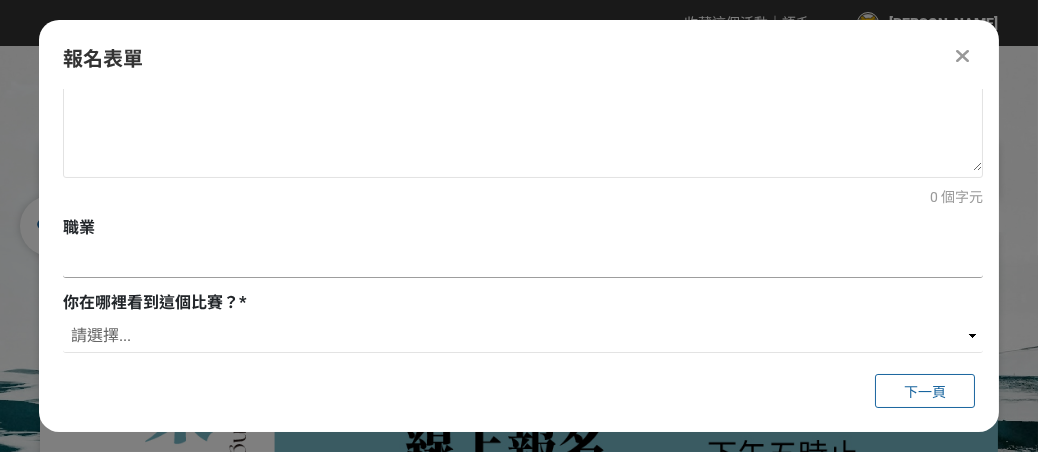 type on "[STREET_ADDRESS]" 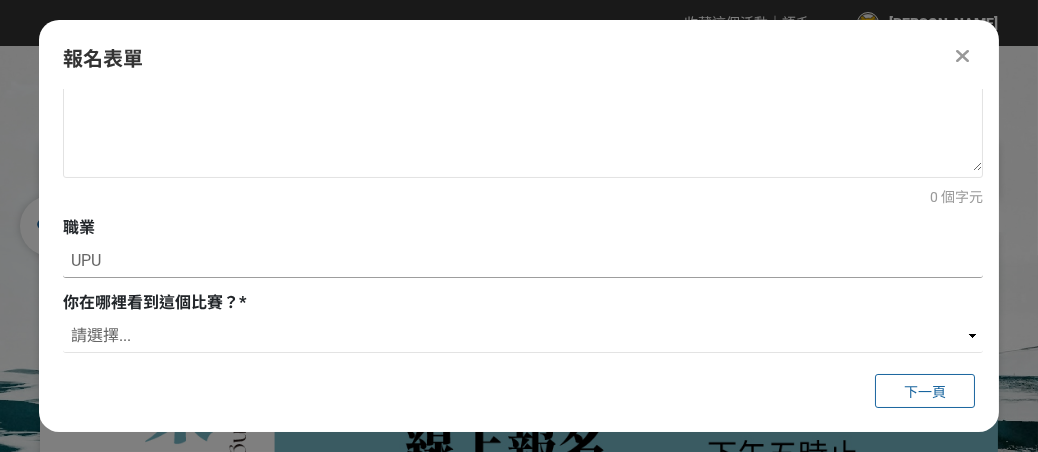 type on "服" 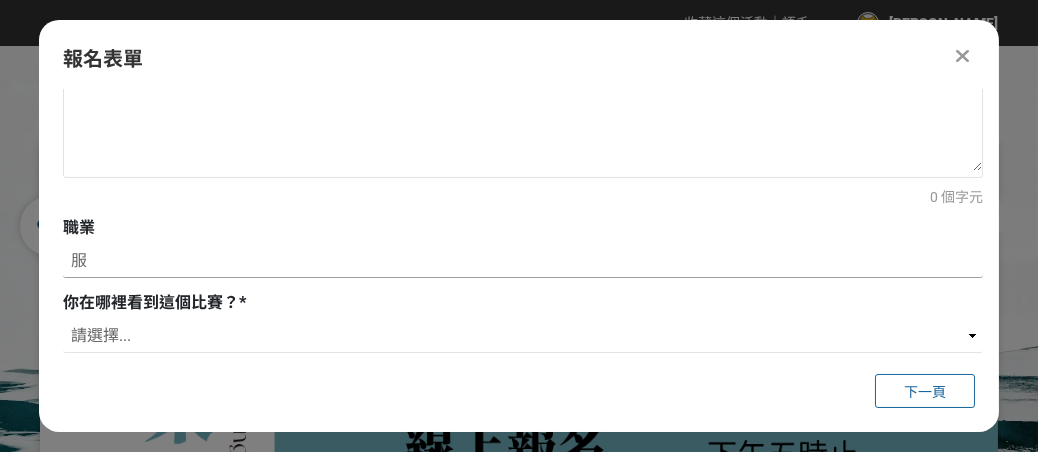 type 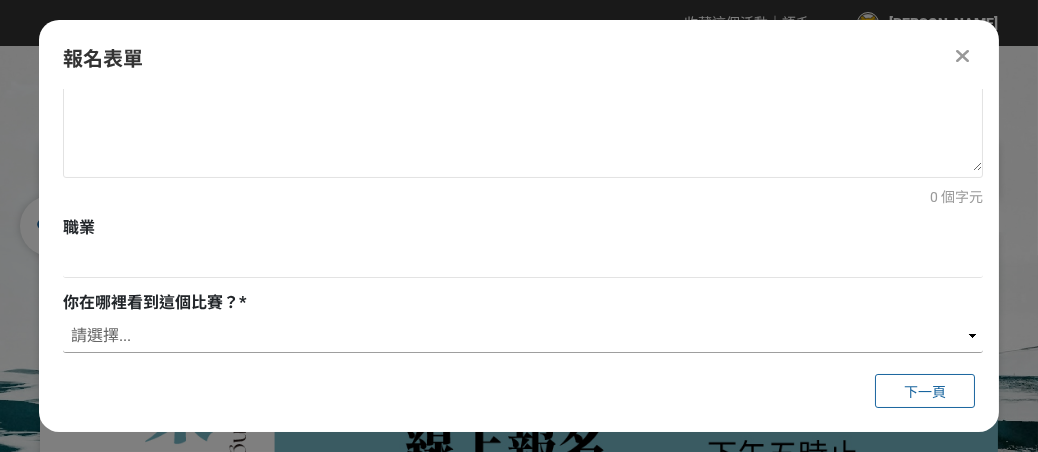 click on "請選擇... 獎金獵人網站 Facebook / Instagram 校園講座 / 老師系上推薦 電子郵件 海報 其他" at bounding box center [523, 336] 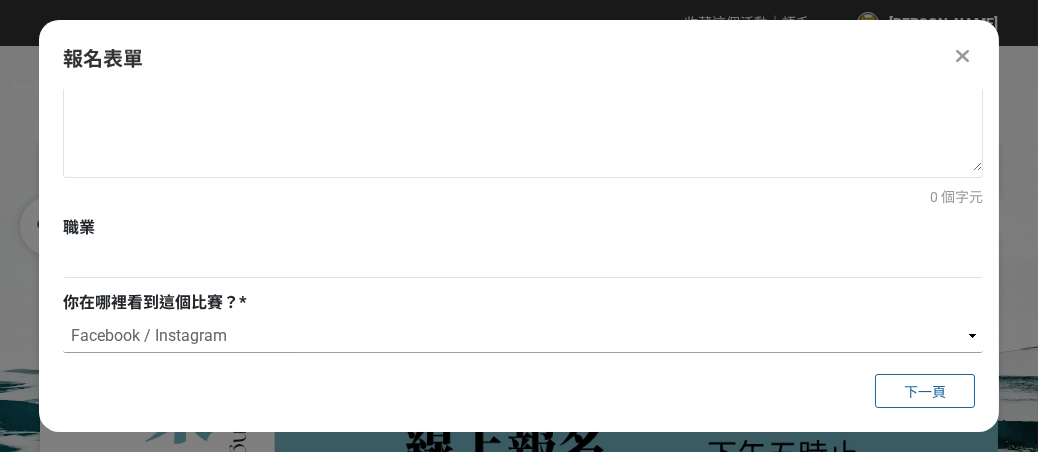 click on "請選擇... 獎金獵人網站 Facebook / Instagram 校園講座 / 老師系上推薦 電子郵件 海報 其他" at bounding box center (523, 336) 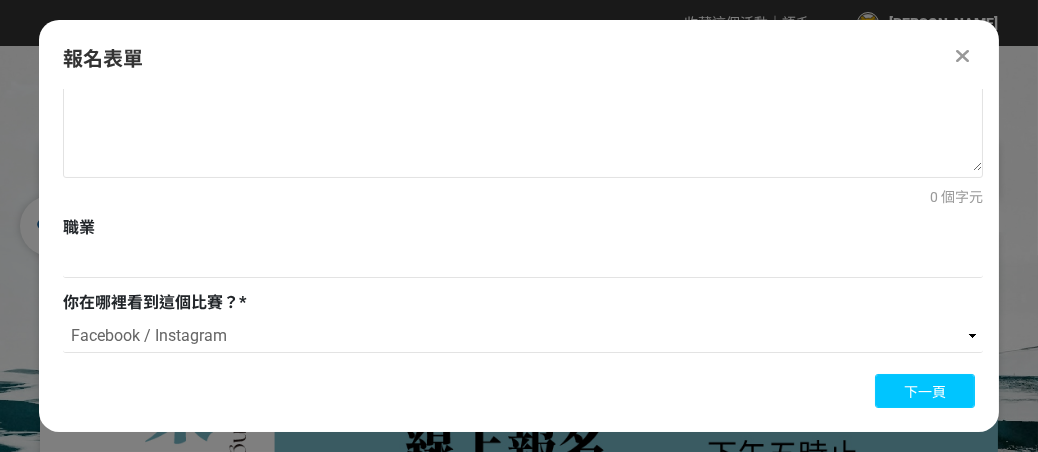 click on "下一頁" at bounding box center (925, 392) 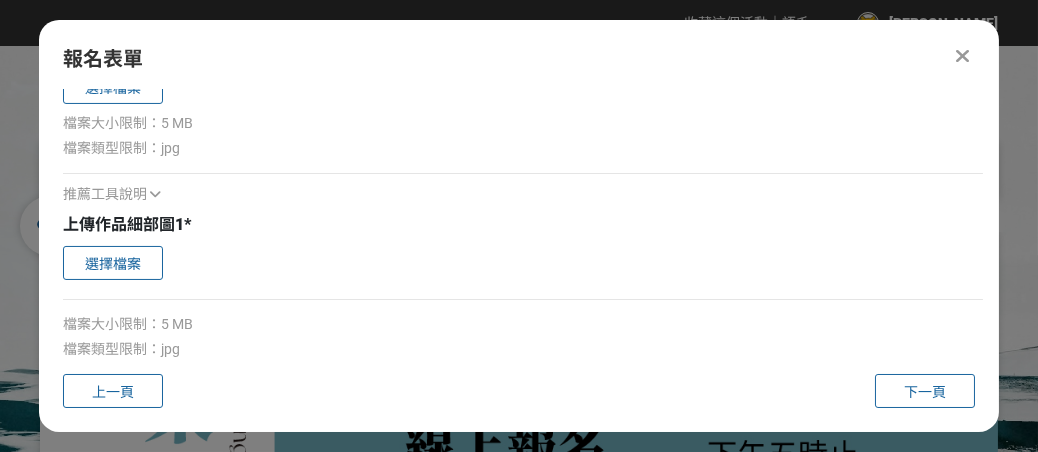 click on "否" at bounding box center [523, 12] 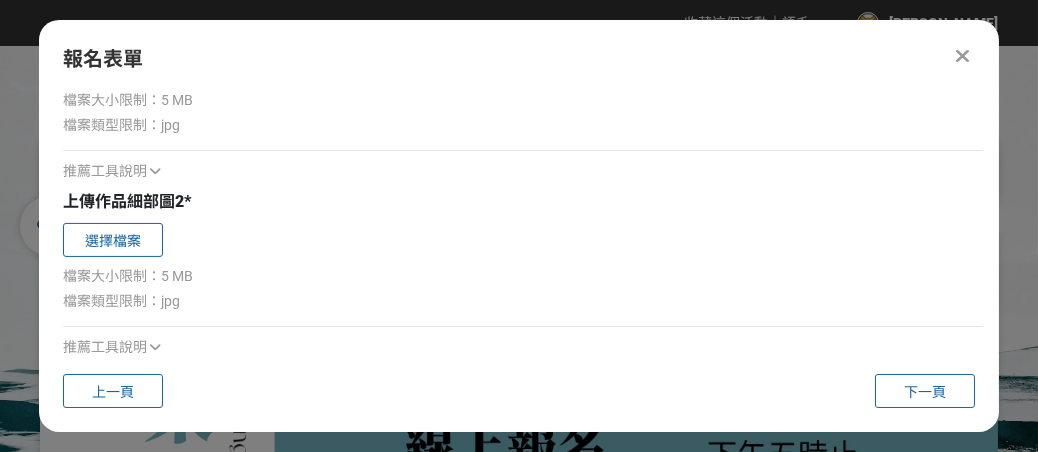 scroll, scrollTop: 1382, scrollLeft: 0, axis: vertical 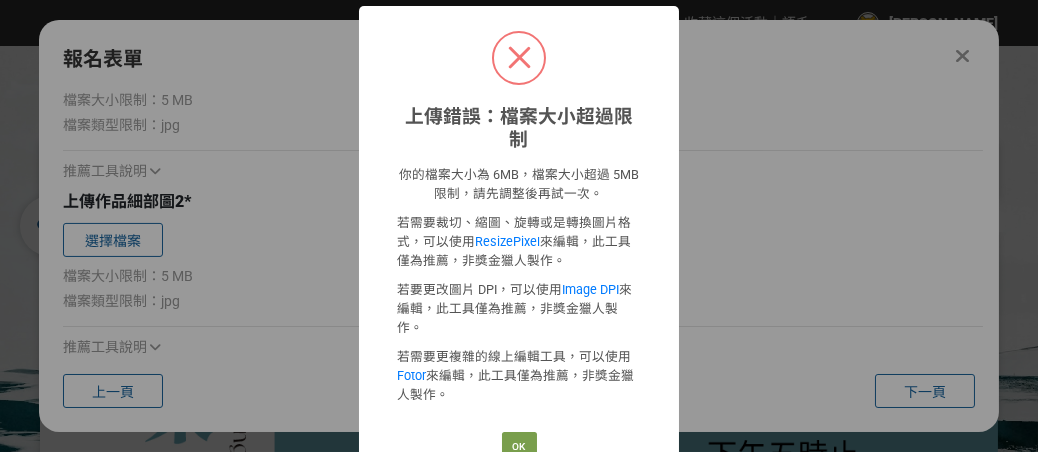 click on "上傳錯誤：檔案大小超過限制 × 你的檔案大小為 6MB，檔案大小超過 5MB 限制，請先調整後再試一次。 若需要裁切、縮圖、旋轉或是轉換圖片格式，可以使用  ResizePixel  來編輯，此工具僅為推薦，非獎金獵人製作。 若要更改圖片 DPI，可以使用  Image DPI  來編輯，此工具僅為推薦，非獎金獵人製作。 若需要更複雜的線上編輯工具，可以使用  Fotor  來編輯，此工具僅為推薦，非獎金獵人製作。 OK Cancel" at bounding box center (519, 226) 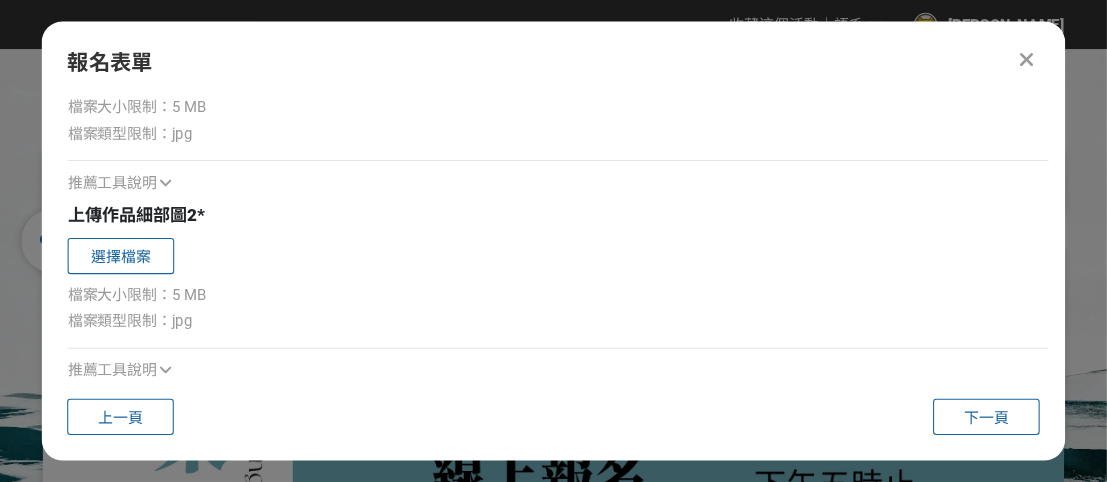 scroll, scrollTop: 1533, scrollLeft: 0, axis: vertical 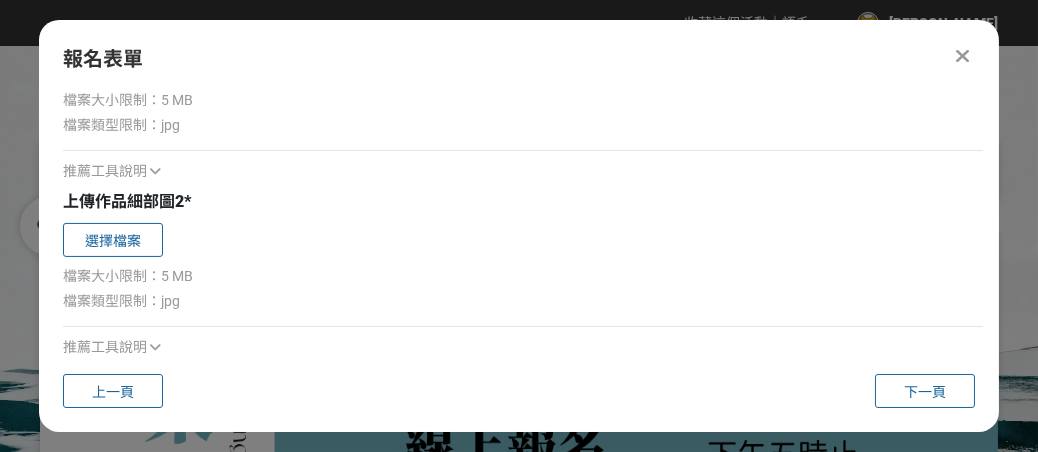 click at bounding box center (155, -30) 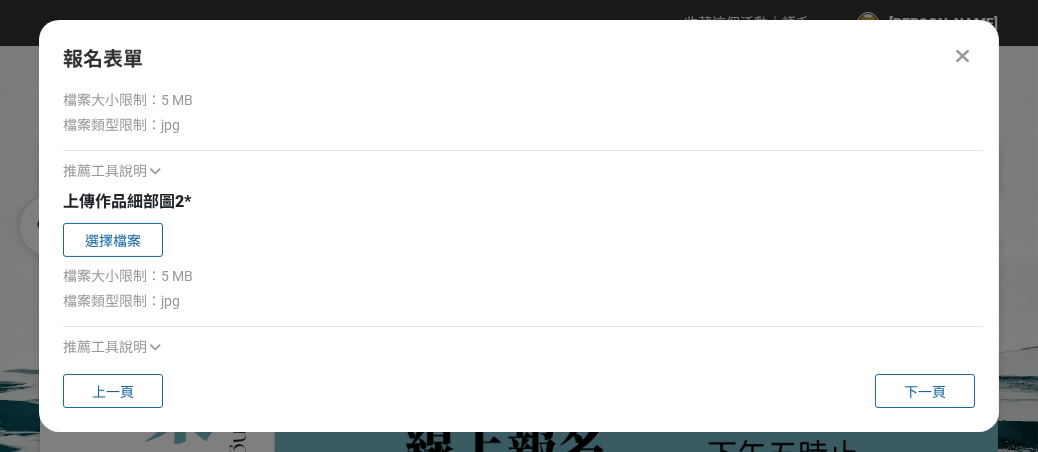 click at bounding box center [963, 56] 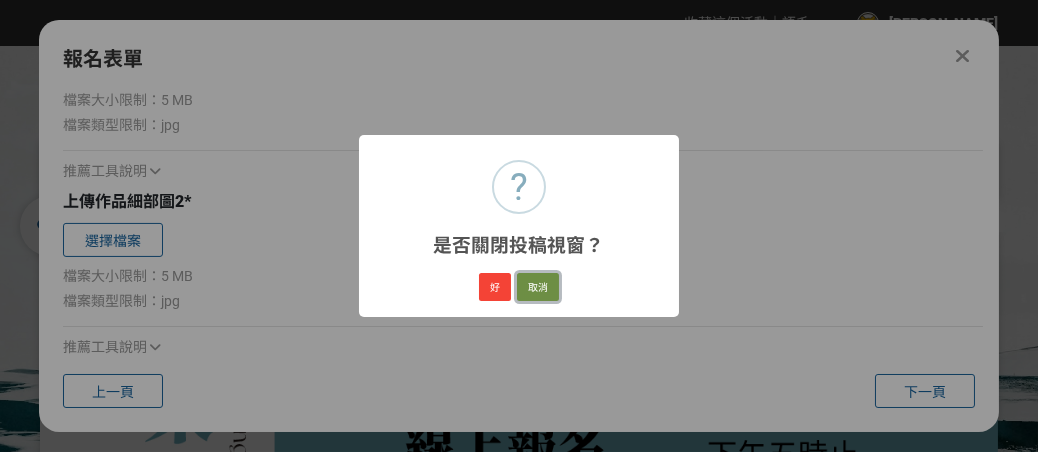 click on "取消" at bounding box center [538, 287] 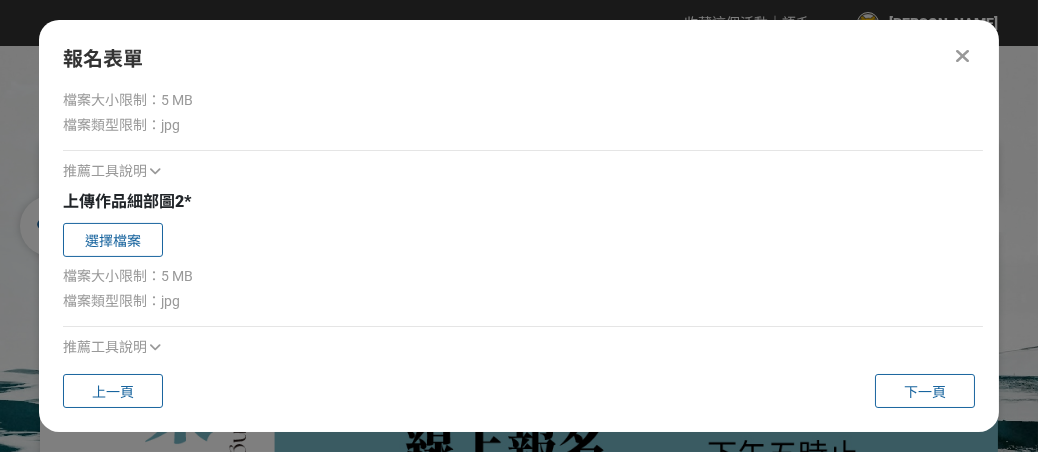 drag, startPoint x: 993, startPoint y: 294, endPoint x: 990, endPoint y: 305, distance: 11.401754 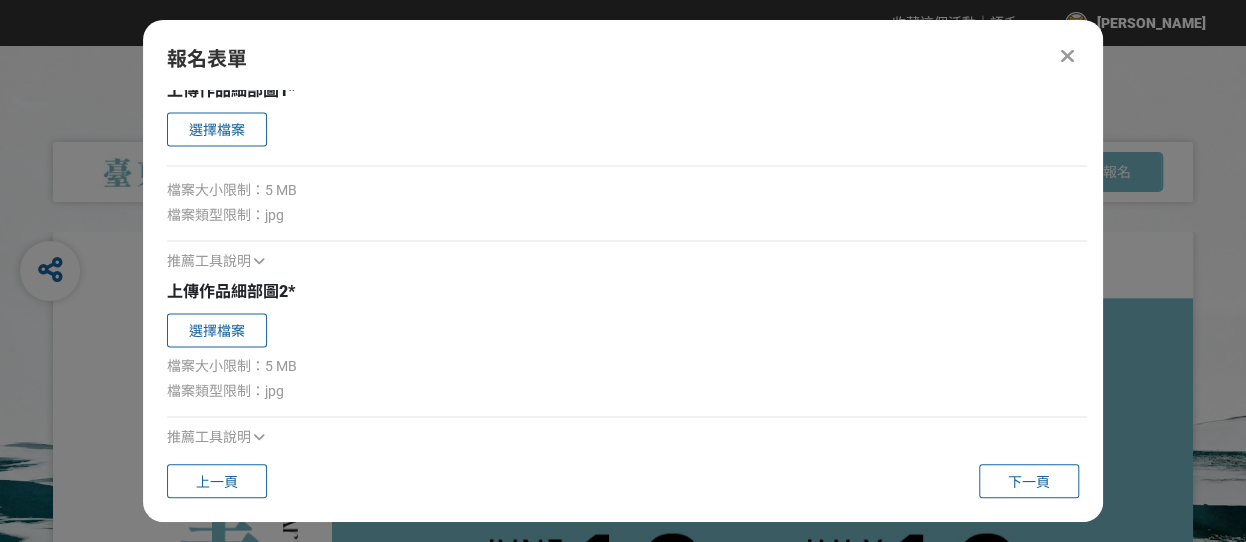 scroll, scrollTop: 1533, scrollLeft: 0, axis: vertical 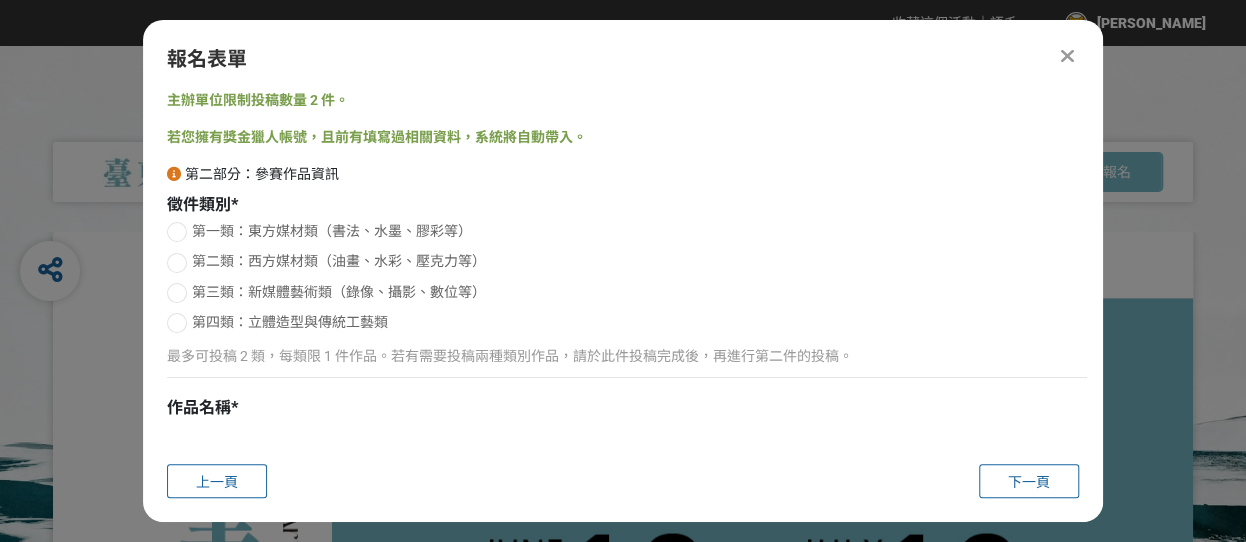 click at bounding box center (177, 263) 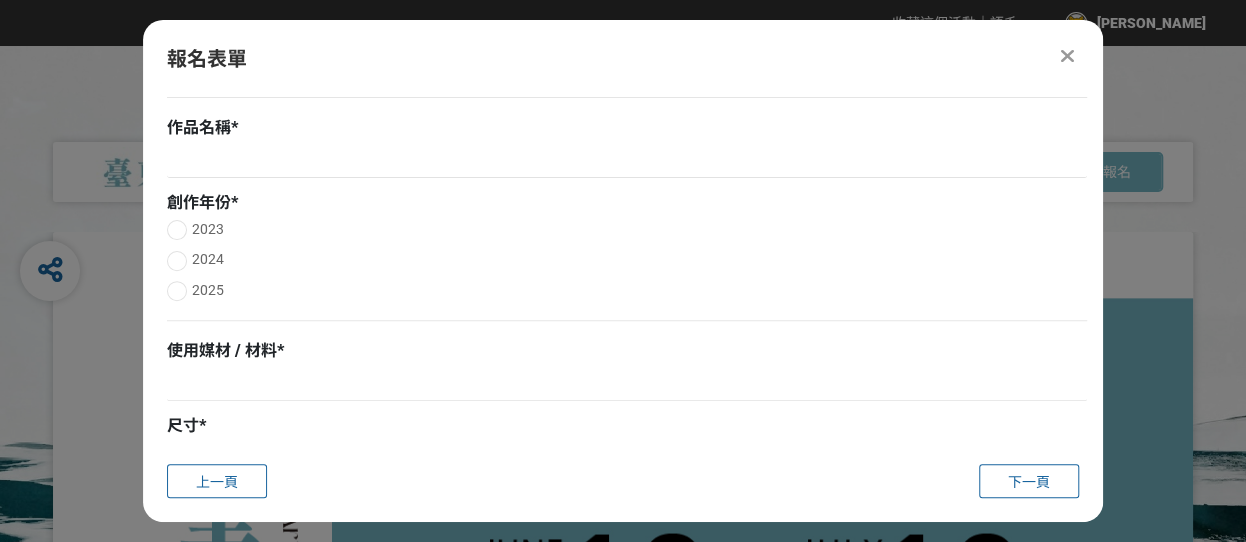 scroll, scrollTop: 342, scrollLeft: 0, axis: vertical 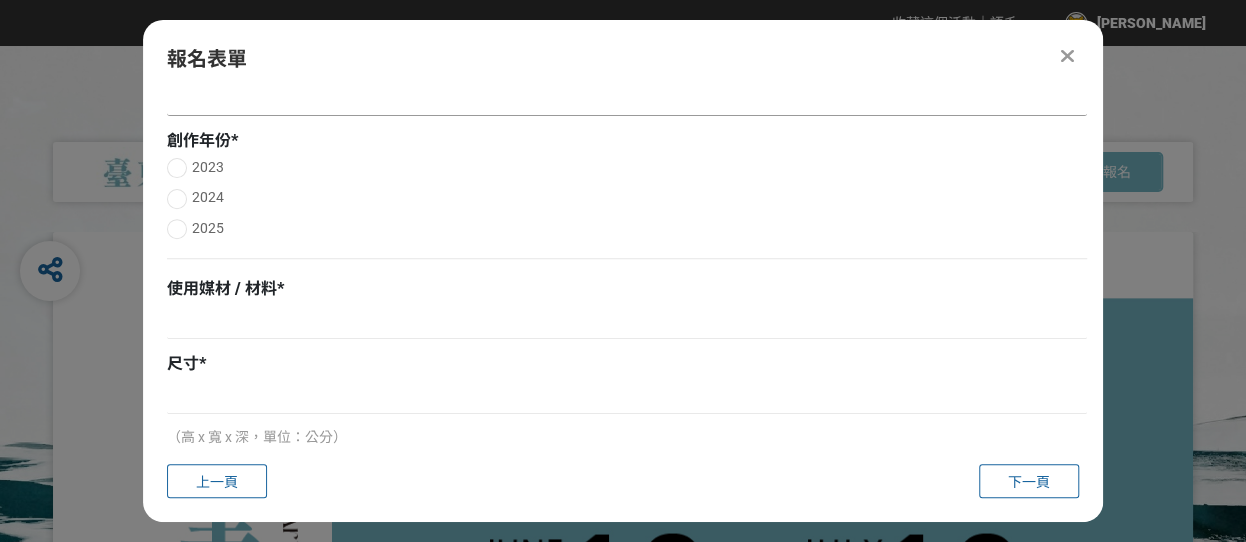 click at bounding box center [627, 99] 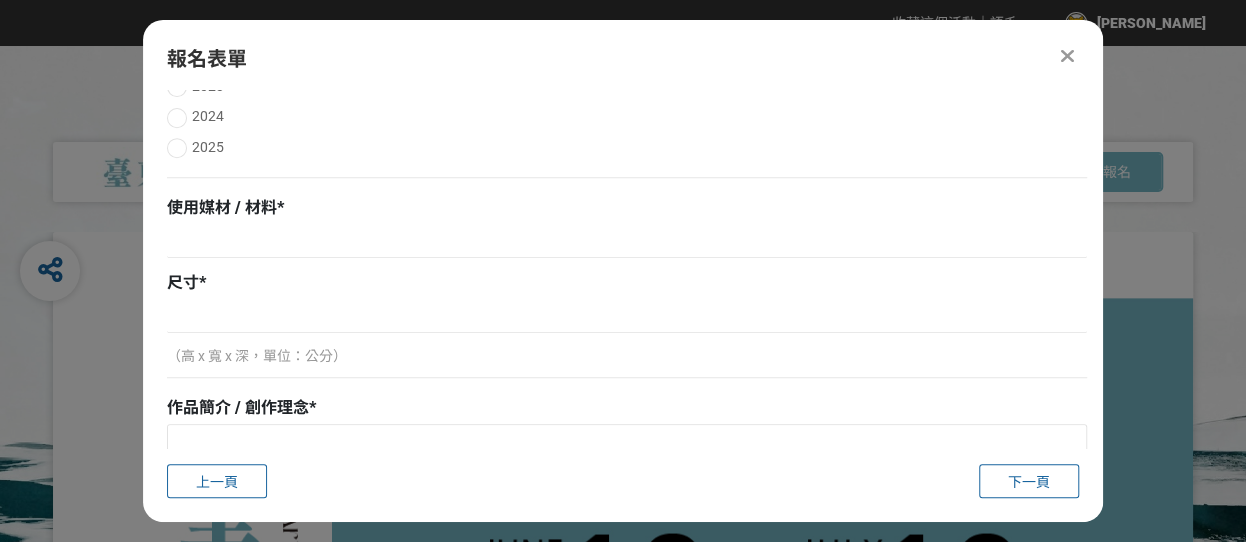 scroll, scrollTop: 442, scrollLeft: 0, axis: vertical 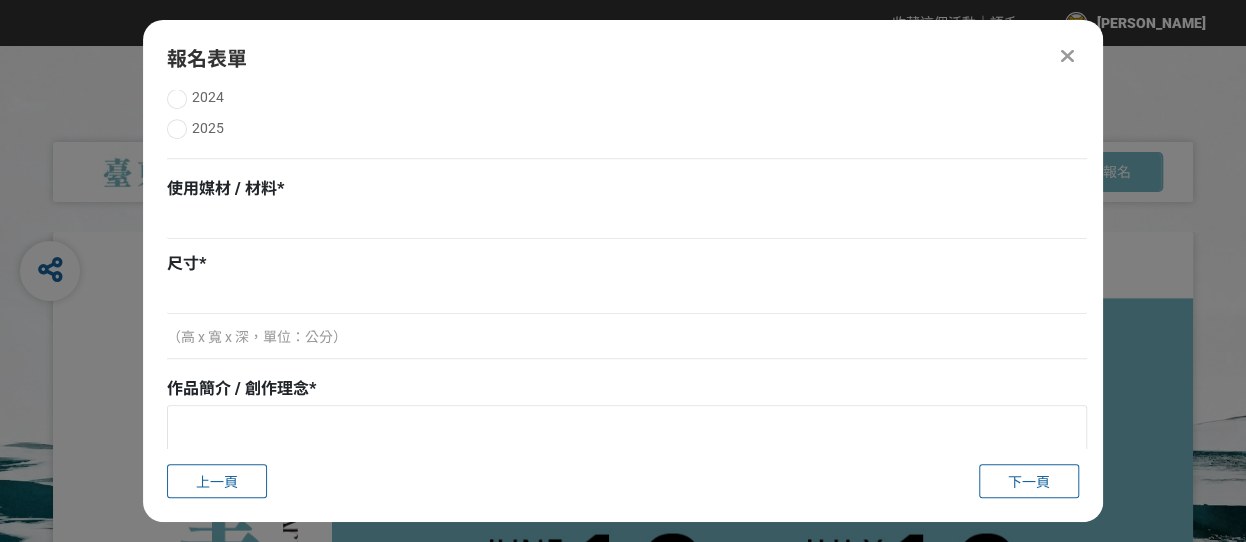 type on "東東解憂藍之日" 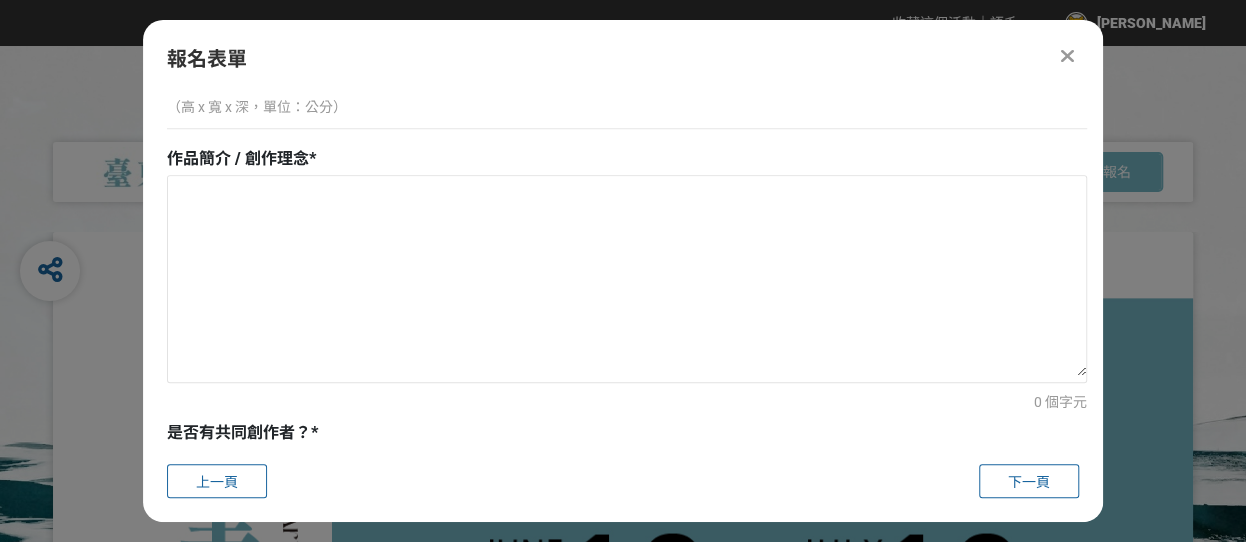 scroll, scrollTop: 680, scrollLeft: 0, axis: vertical 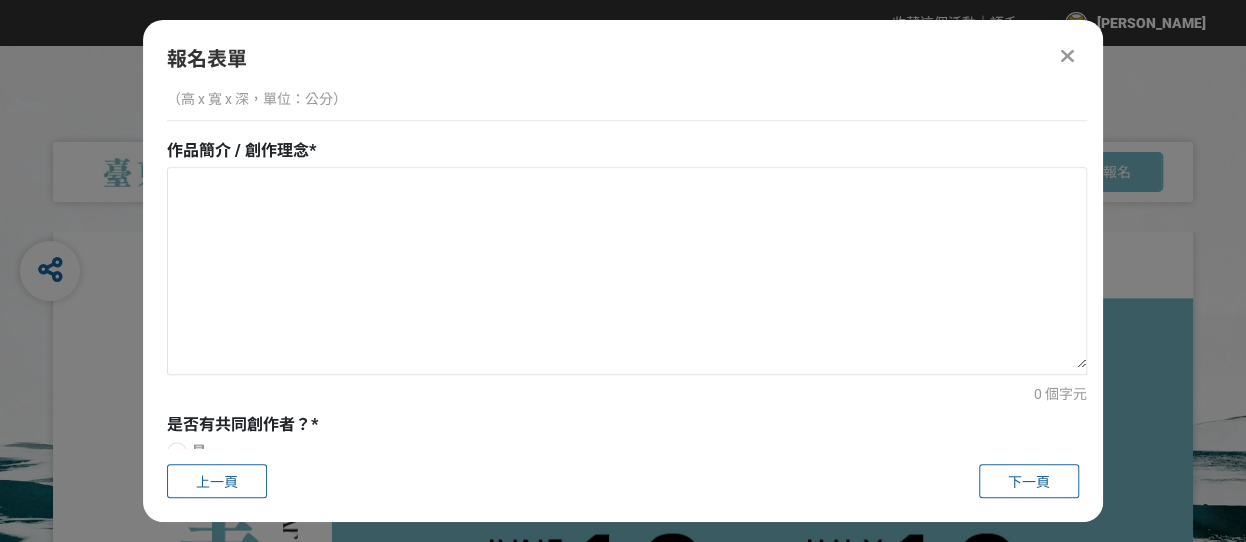 click at bounding box center (627, -16) 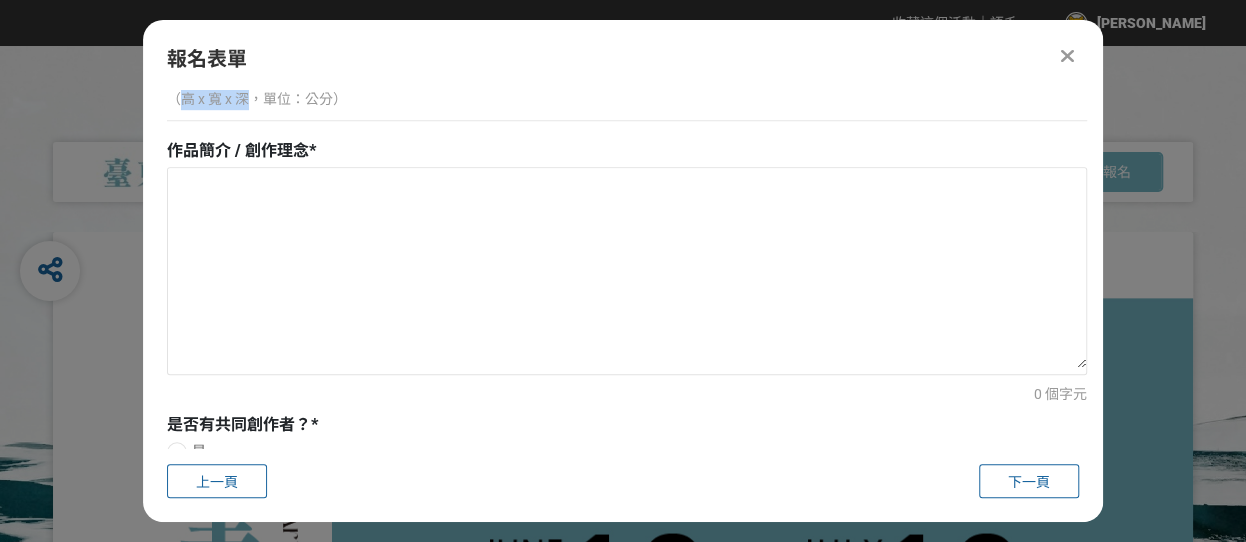 drag, startPoint x: 187, startPoint y: 357, endPoint x: 286, endPoint y: 367, distance: 99.50377 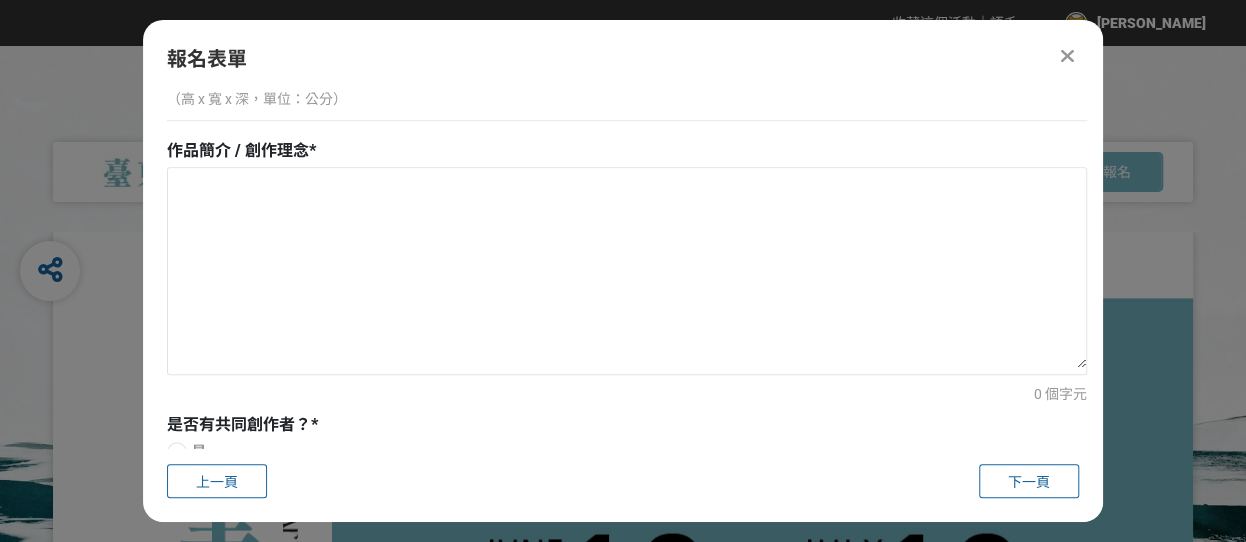 click at bounding box center (627, 59) 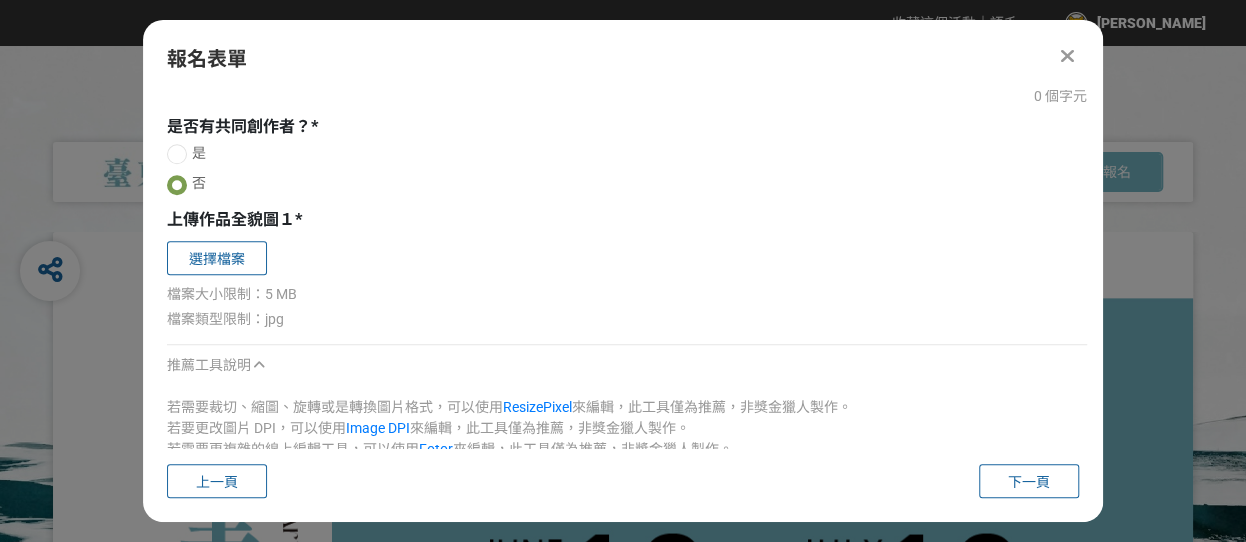 scroll, scrollTop: 991, scrollLeft: 0, axis: vertical 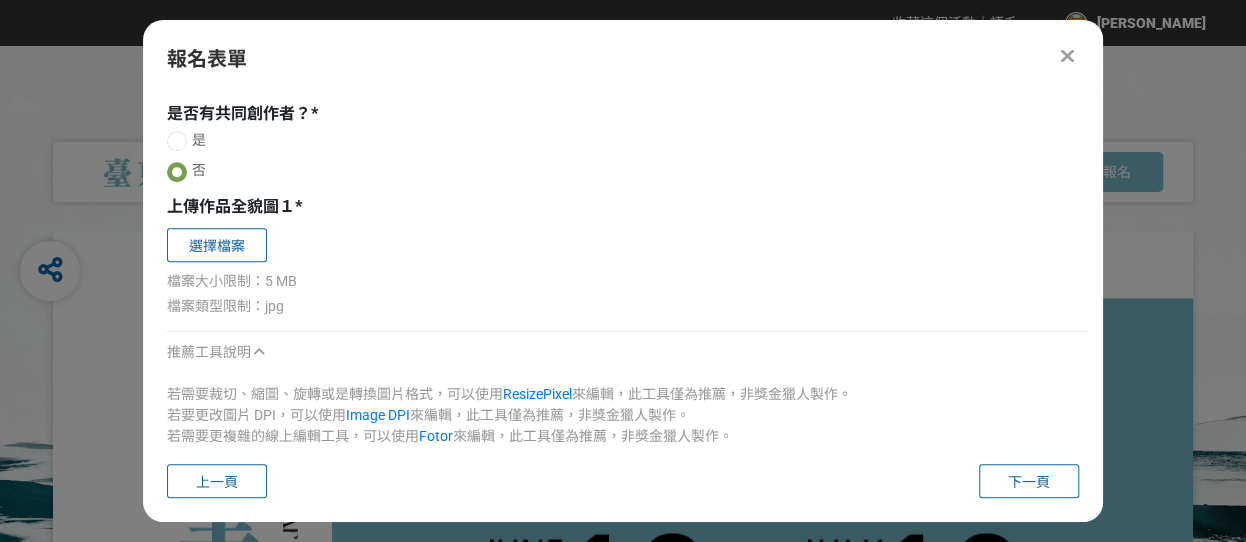 type on "30X27X2" 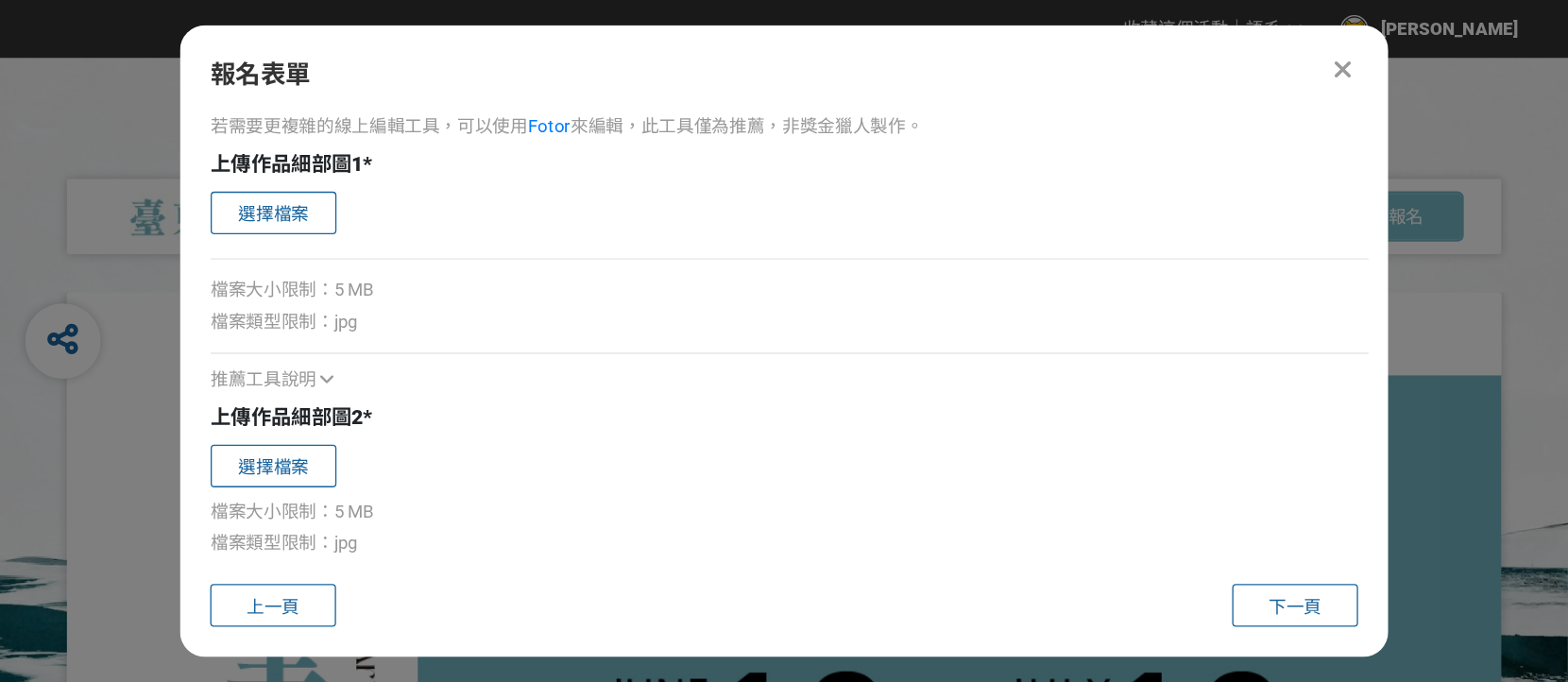 scroll, scrollTop: 1271, scrollLeft: 0, axis: vertical 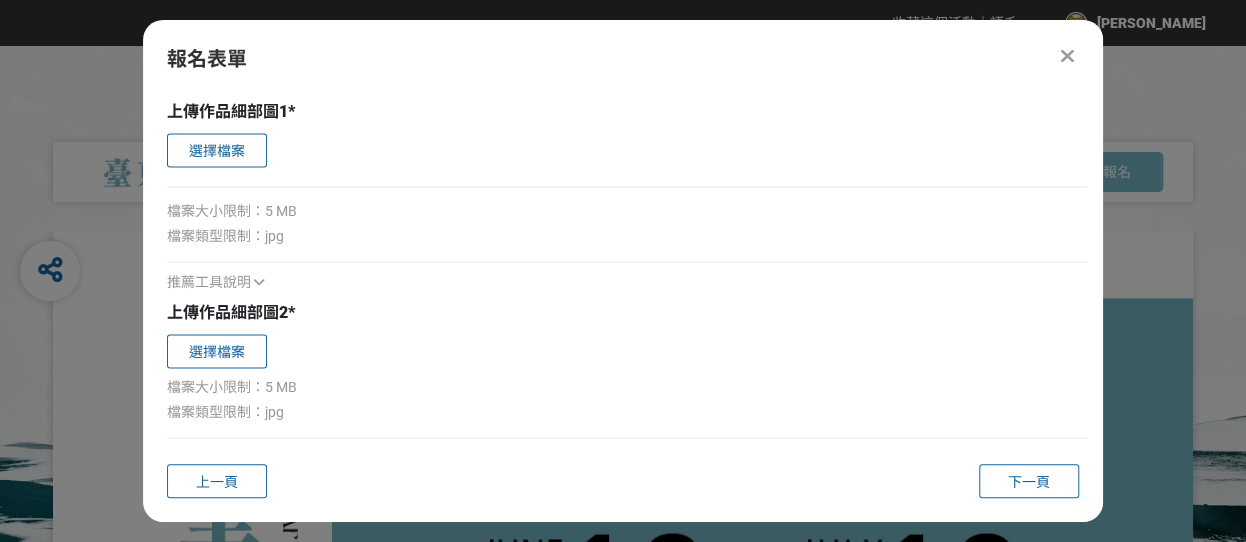 type on "在台東，海和山不只是風景，而是每天生活的一部分。藍皮列車緩緩駛過海岸，像是替日子留下一段段記憶的軌跡；熱氣球在藍天中飄浮，是夏季限定的夢。畫面中的小叮噹，就像我們心中那個不曾長大的孩子，在山海之間奔跑，笑著迎向自由的風。[PERSON_NAME]、海浪與筆觸交織成繽紛的節奏，是我想獻給台東的一首童年進行曲。" 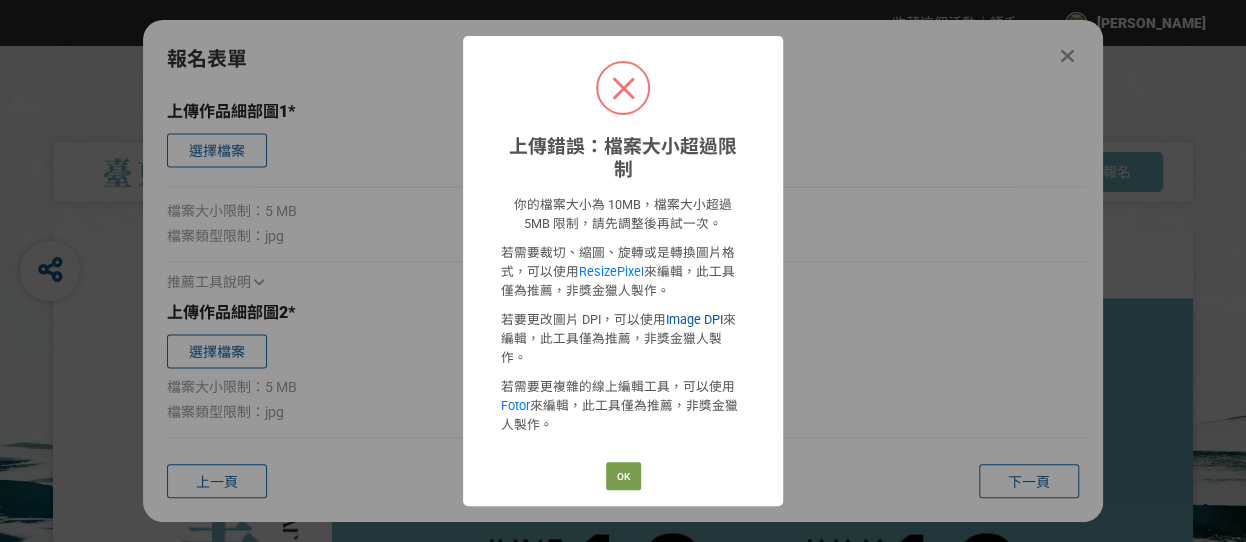 click on "Image DPI" at bounding box center (694, 319) 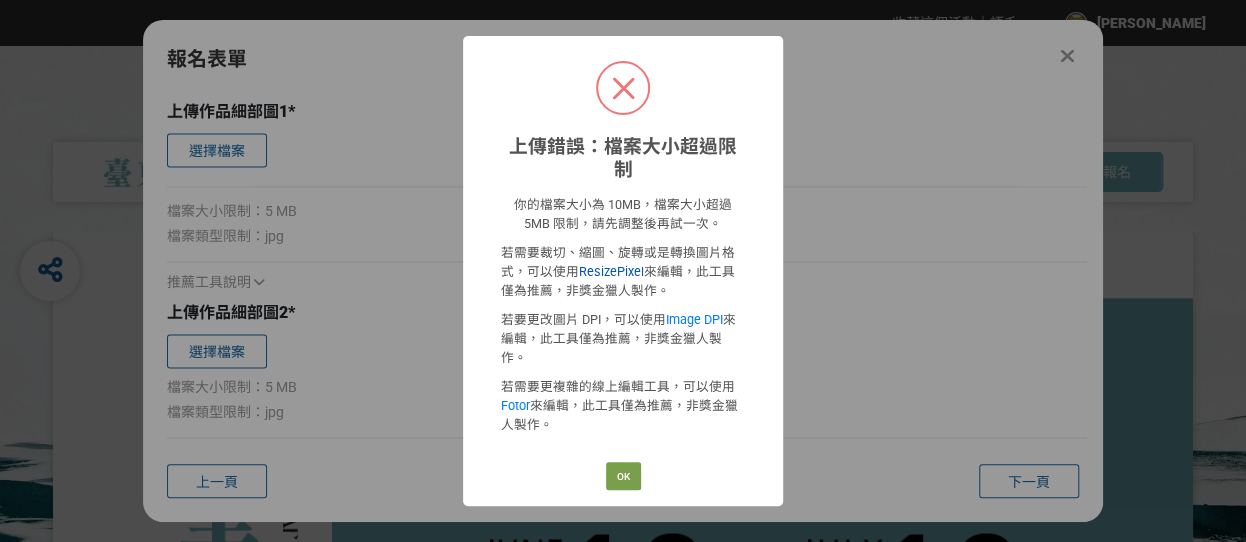 click on "ResizePixel" at bounding box center (611, 271) 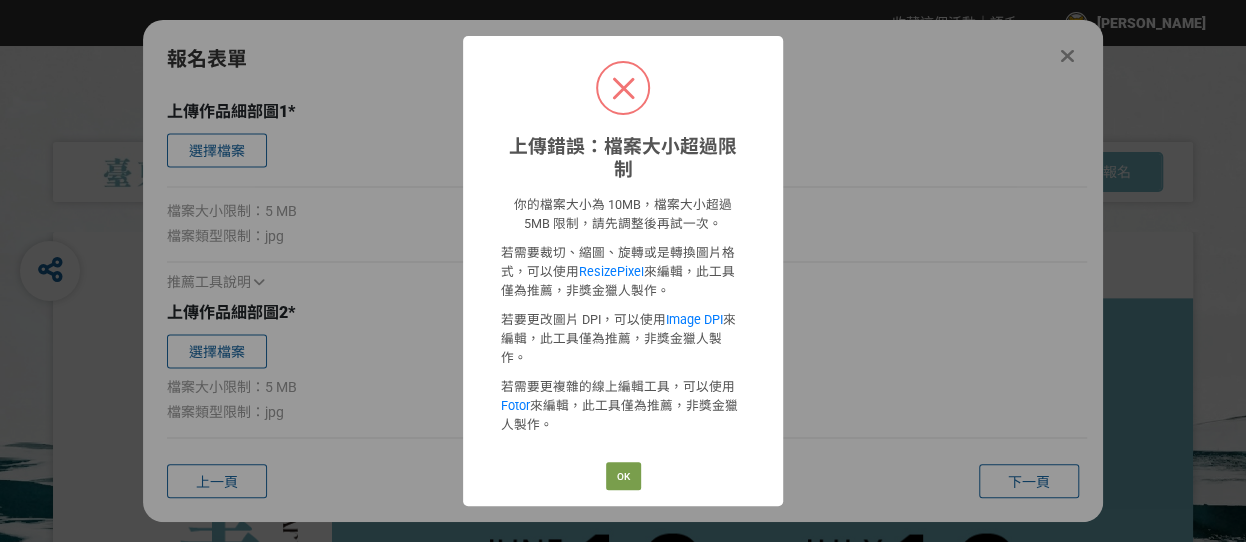 click at bounding box center (623, 88) 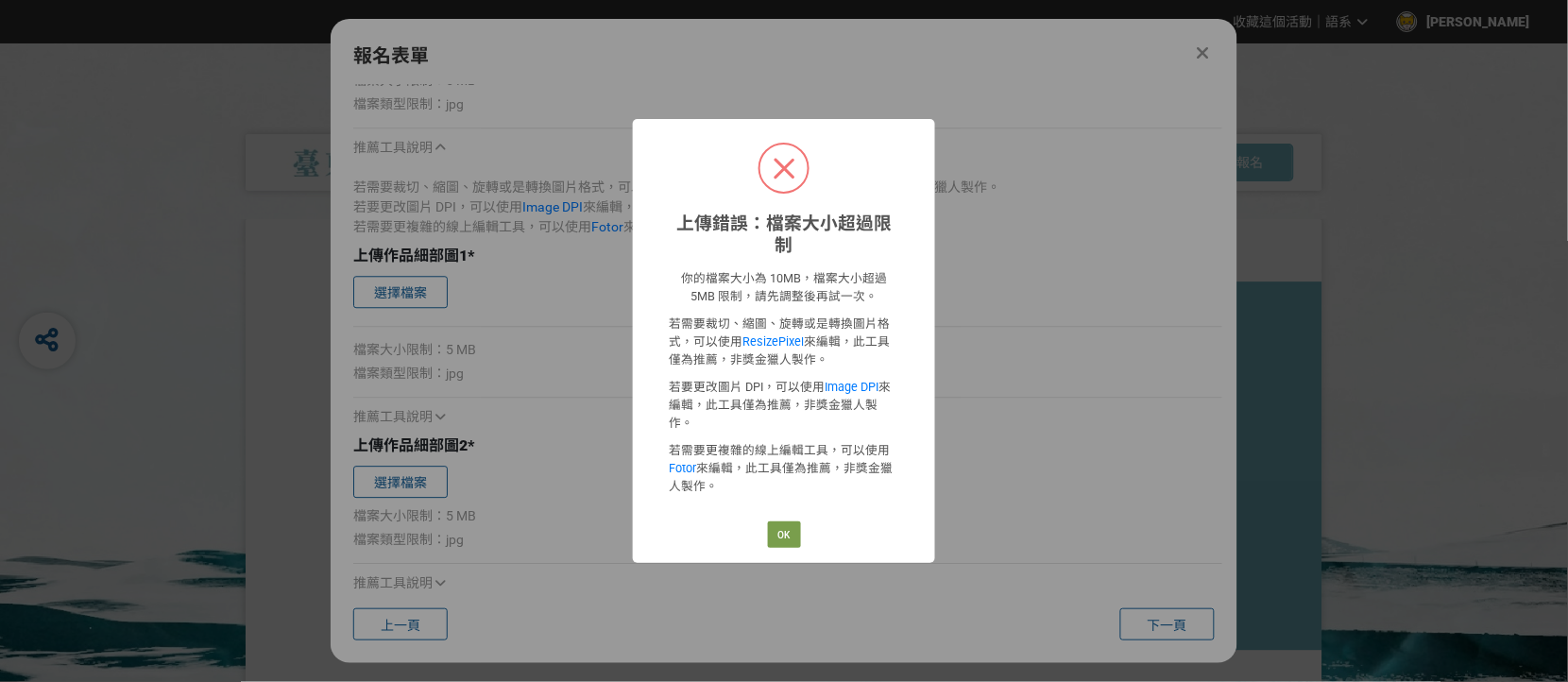 scroll, scrollTop: 1271, scrollLeft: 0, axis: vertical 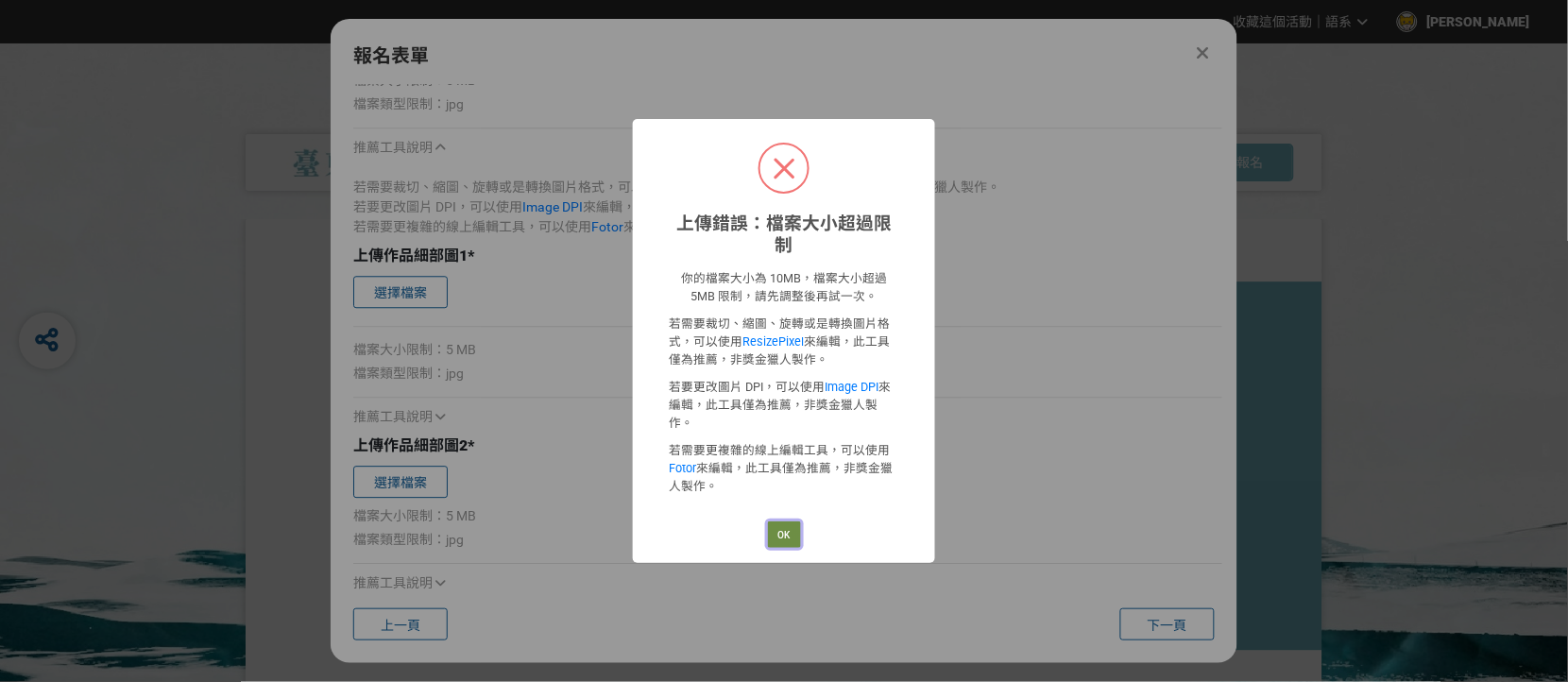 drag, startPoint x: 1122, startPoint y: 36, endPoint x: 786, endPoint y: 599, distance: 655.6409 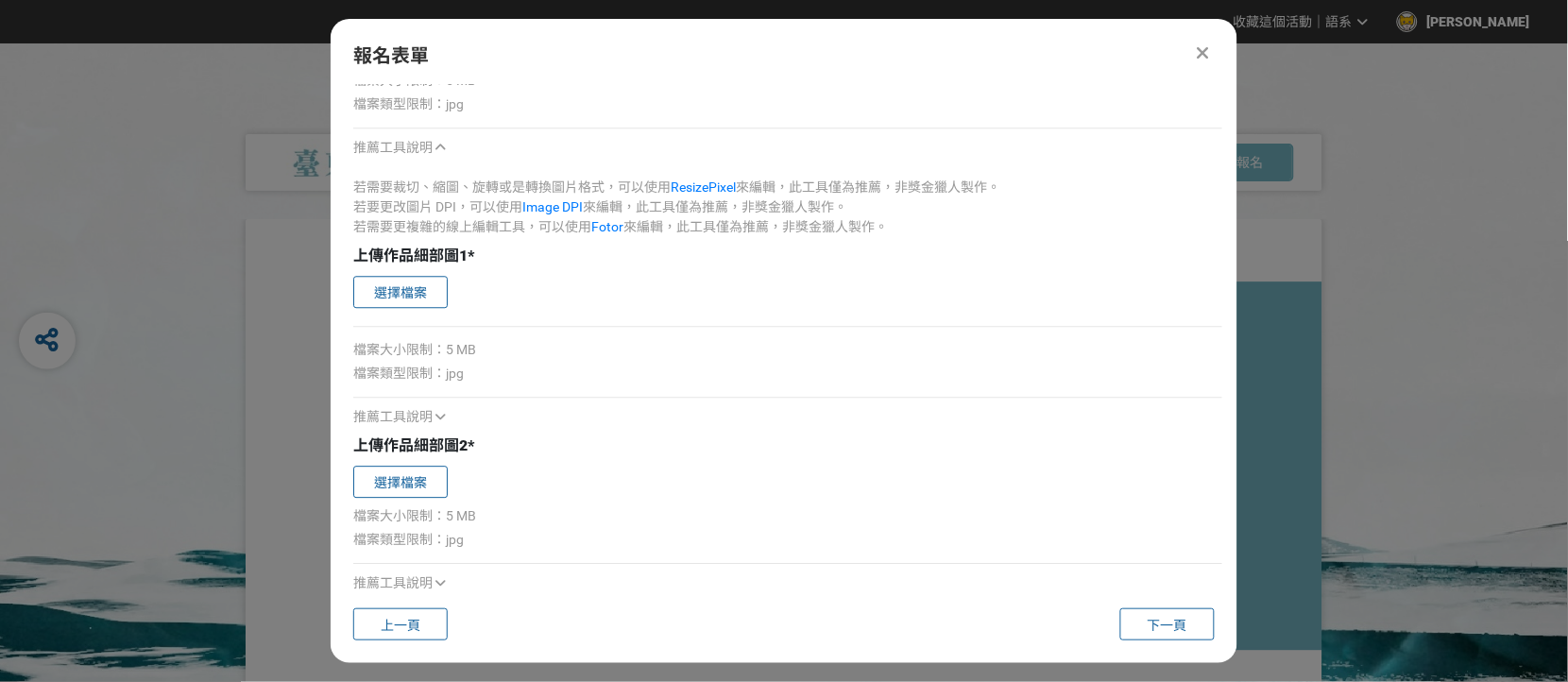 click on "選擇檔案" at bounding box center [401, 46] 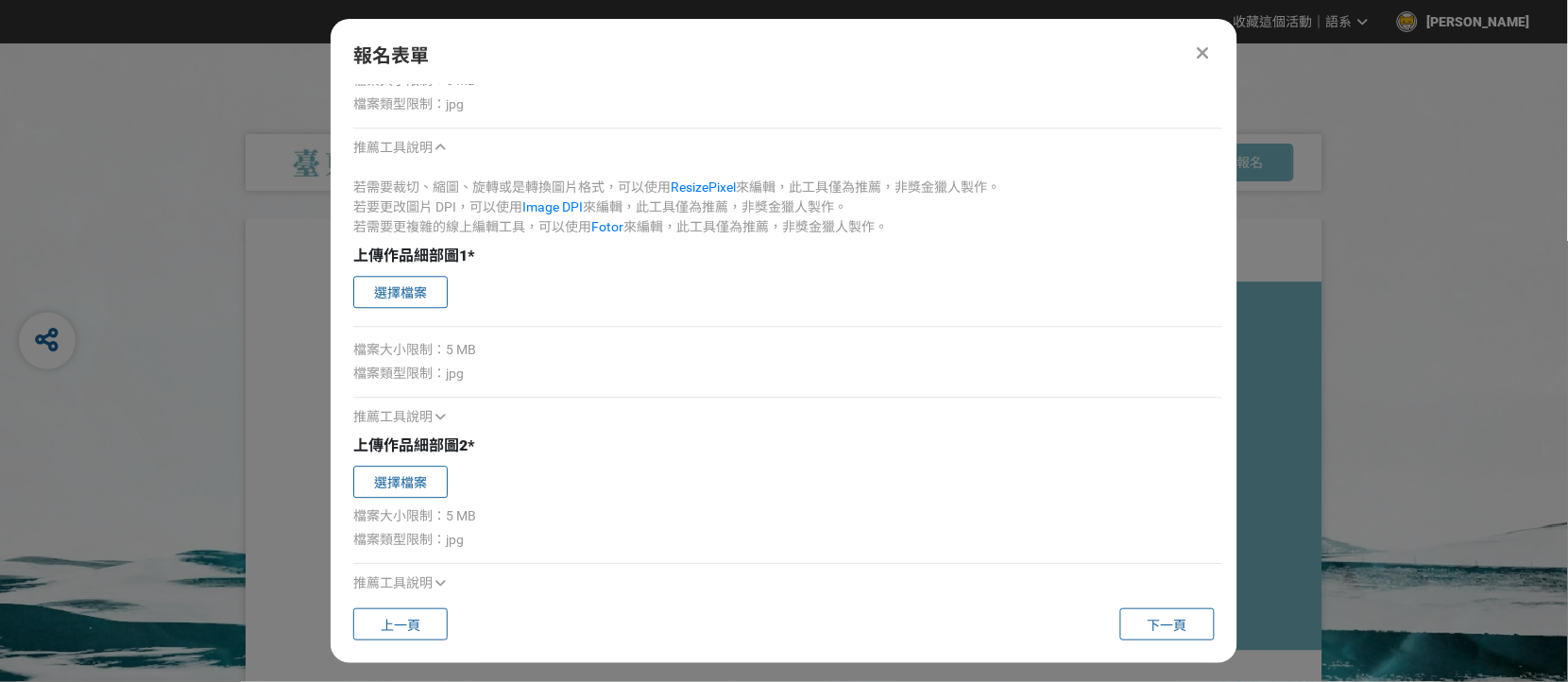 click on "比賽說明 最新公告 活動 Q&A 馬上報名" at bounding box center [784, 162] 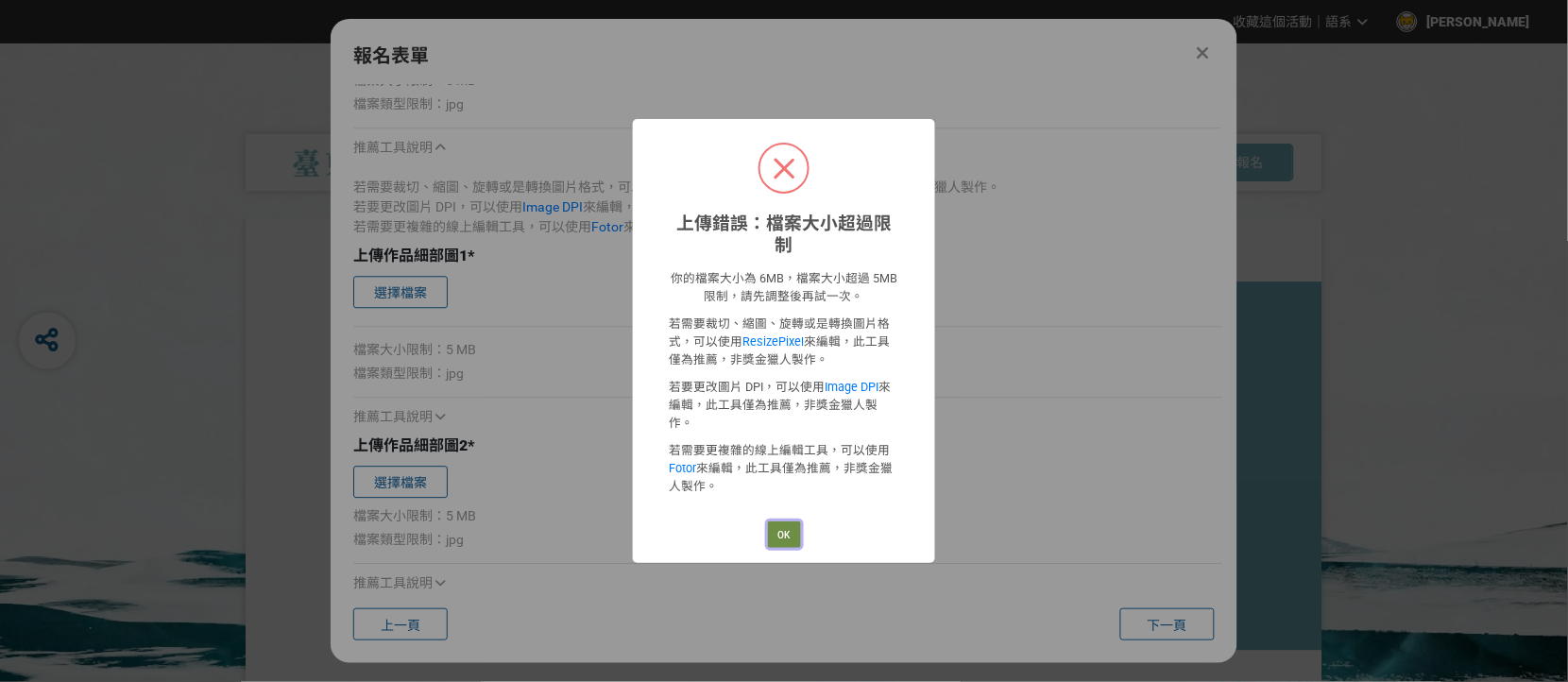 click on "OK" at bounding box center (784, 535) 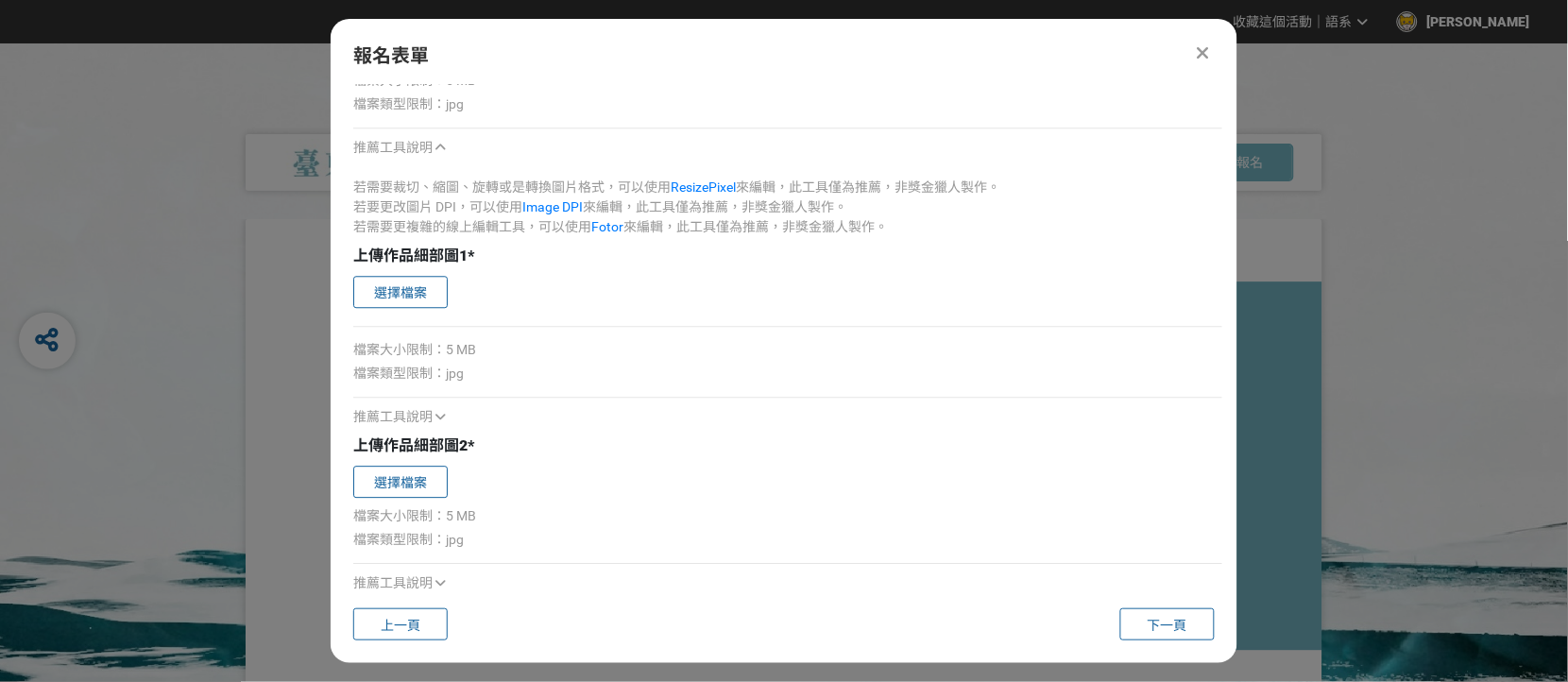 click at bounding box center (1203, 53) 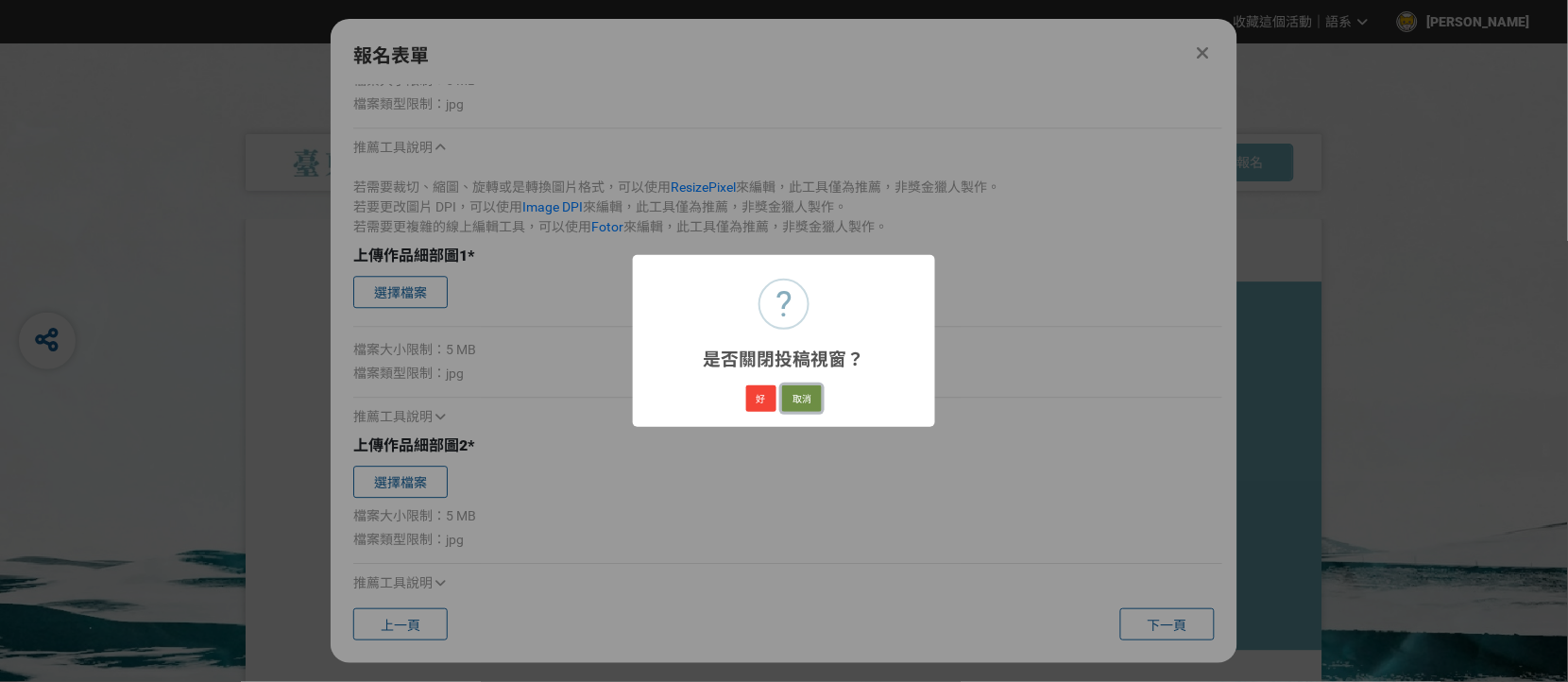 click on "取消" at bounding box center (802, 399) 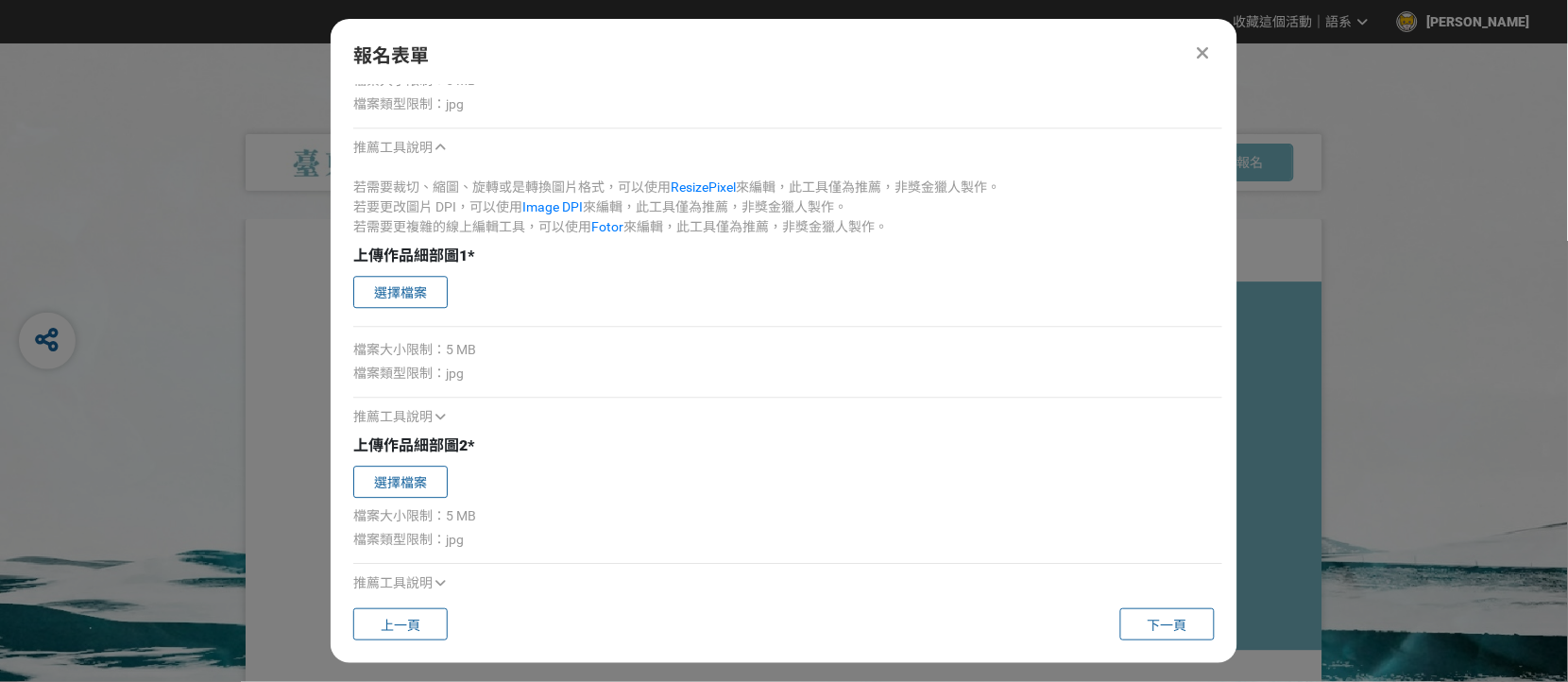 click on "選擇檔案" at bounding box center (401, 46) 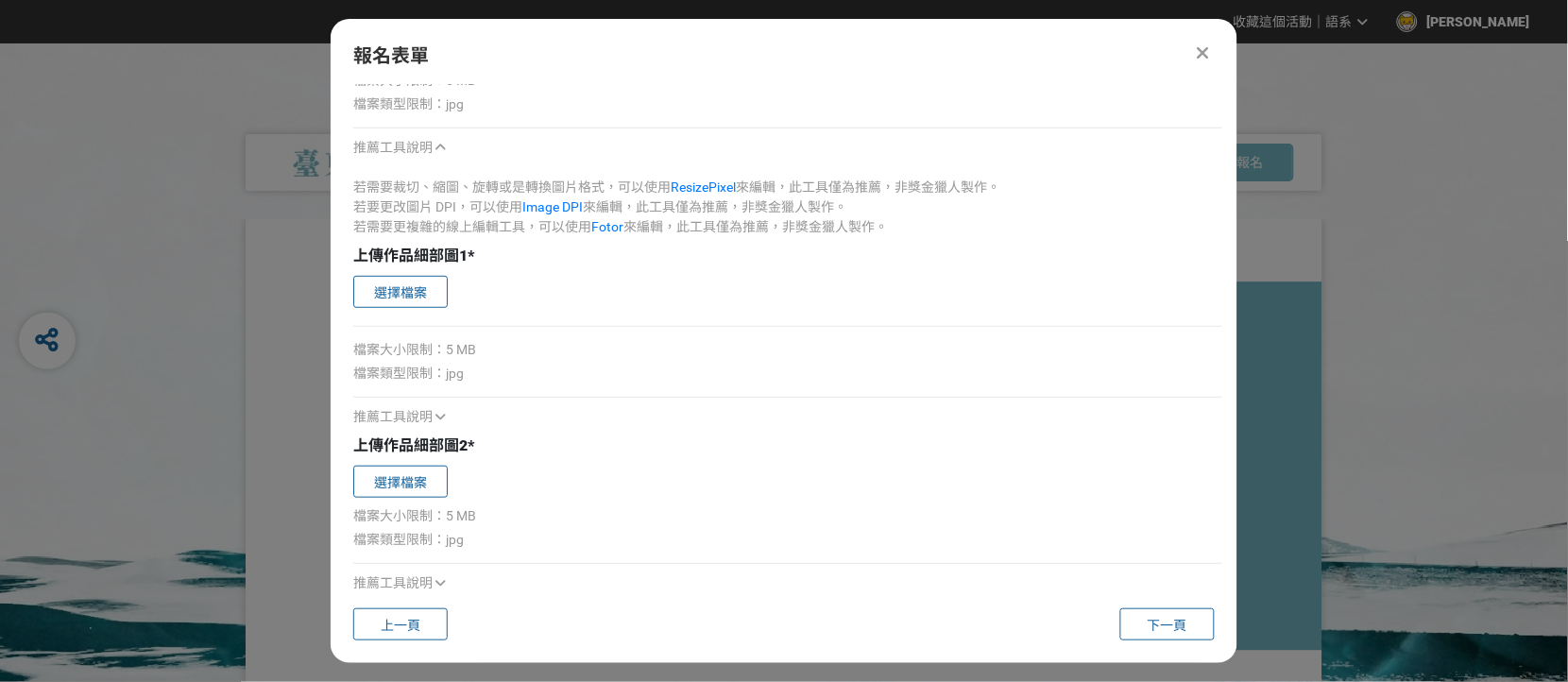scroll, scrollTop: 2127, scrollLeft: 0, axis: vertical 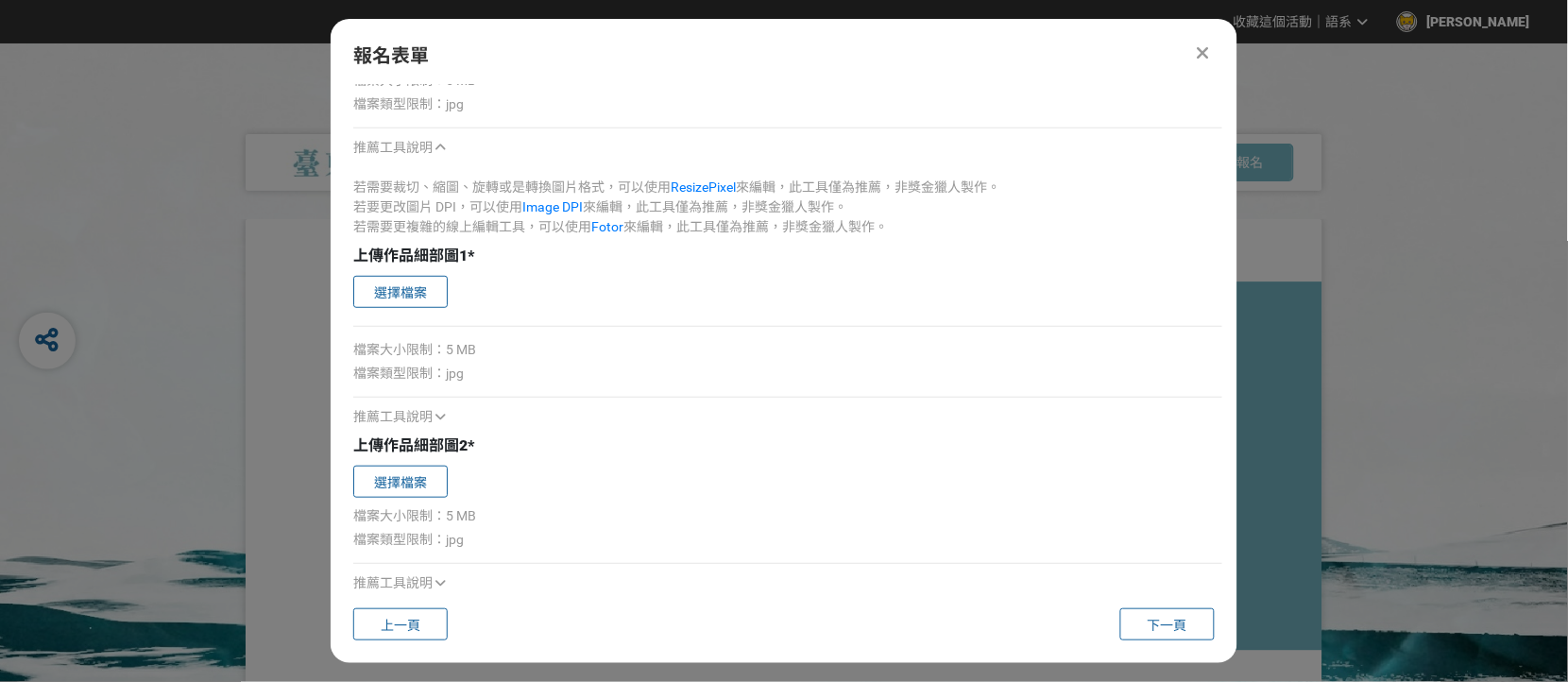 click on "確認並上傳" at bounding box center [599, 46] 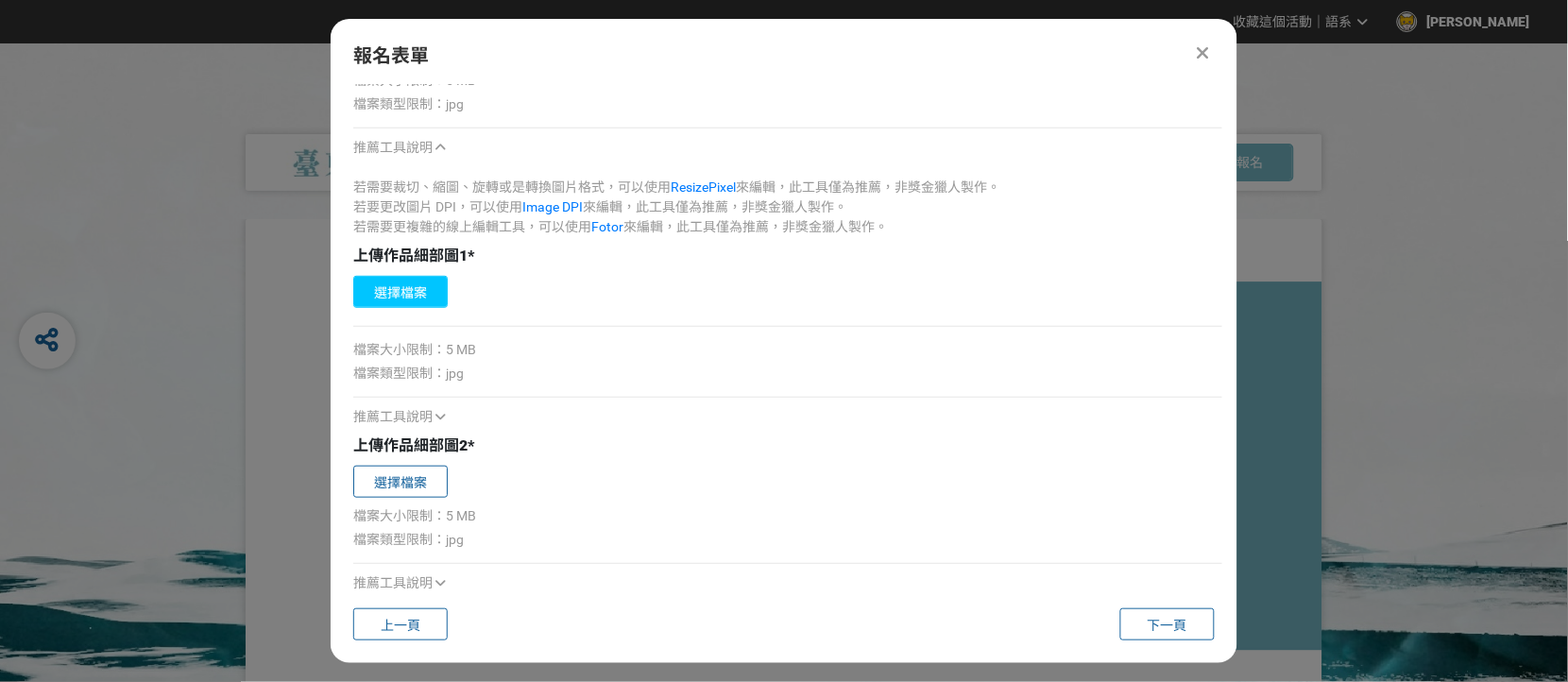 click on "選擇檔案" at bounding box center [401, 292] 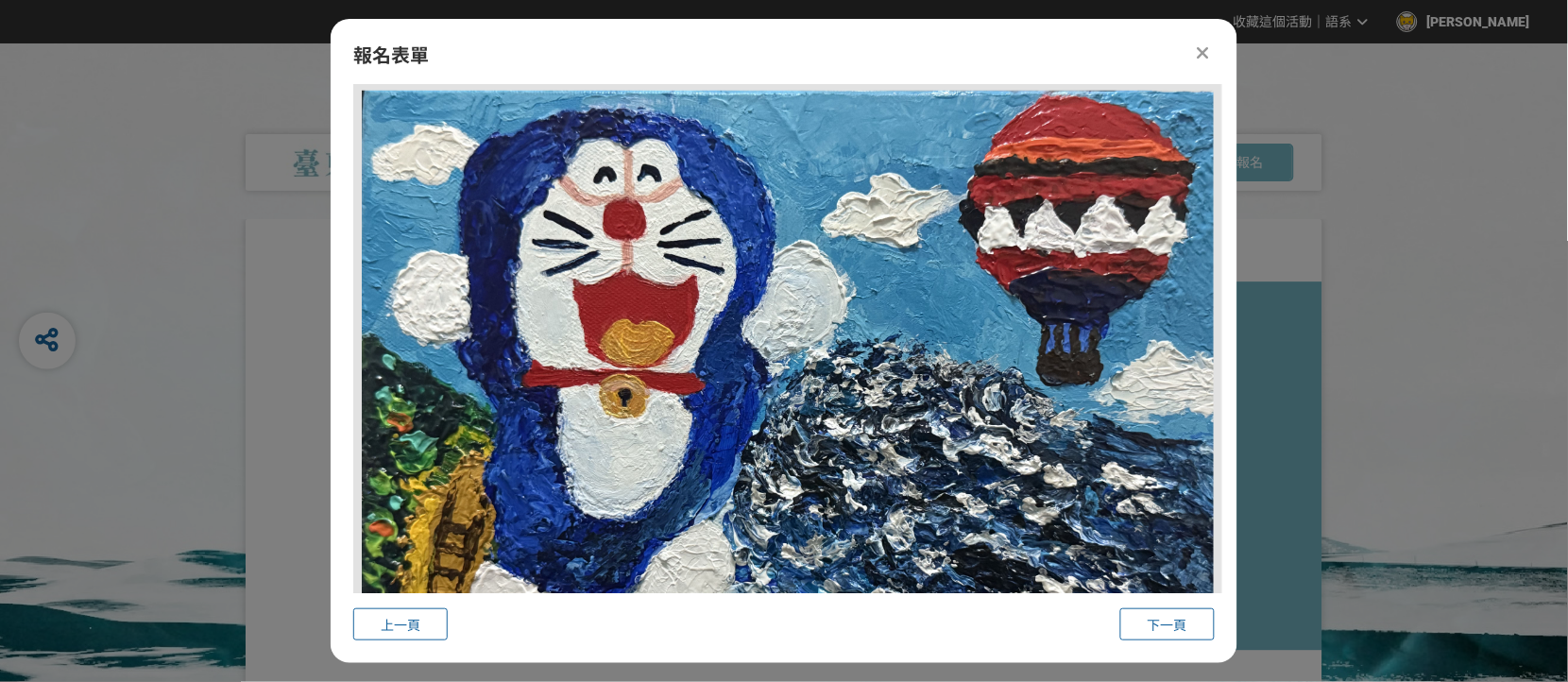 scroll, scrollTop: 2709, scrollLeft: 0, axis: vertical 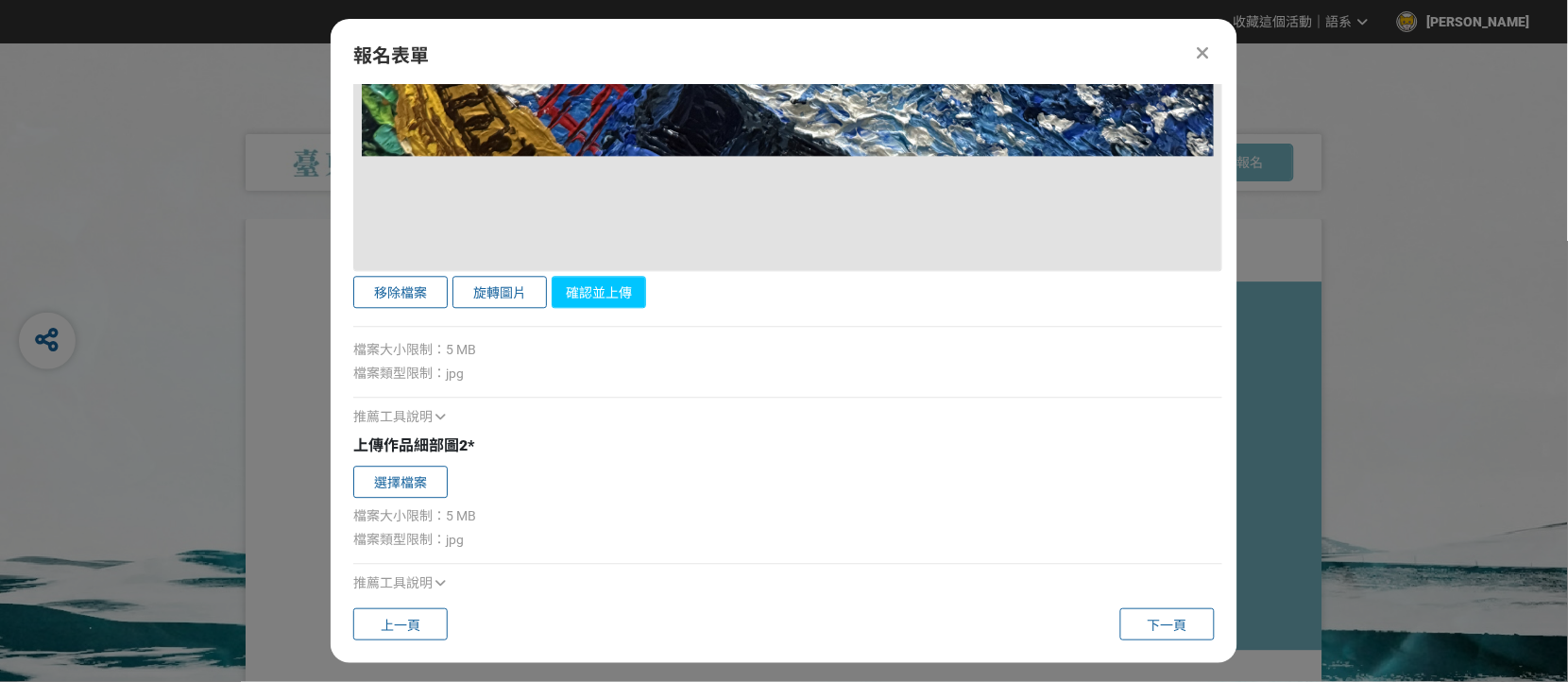 click on "確認並上傳" at bounding box center (599, 292) 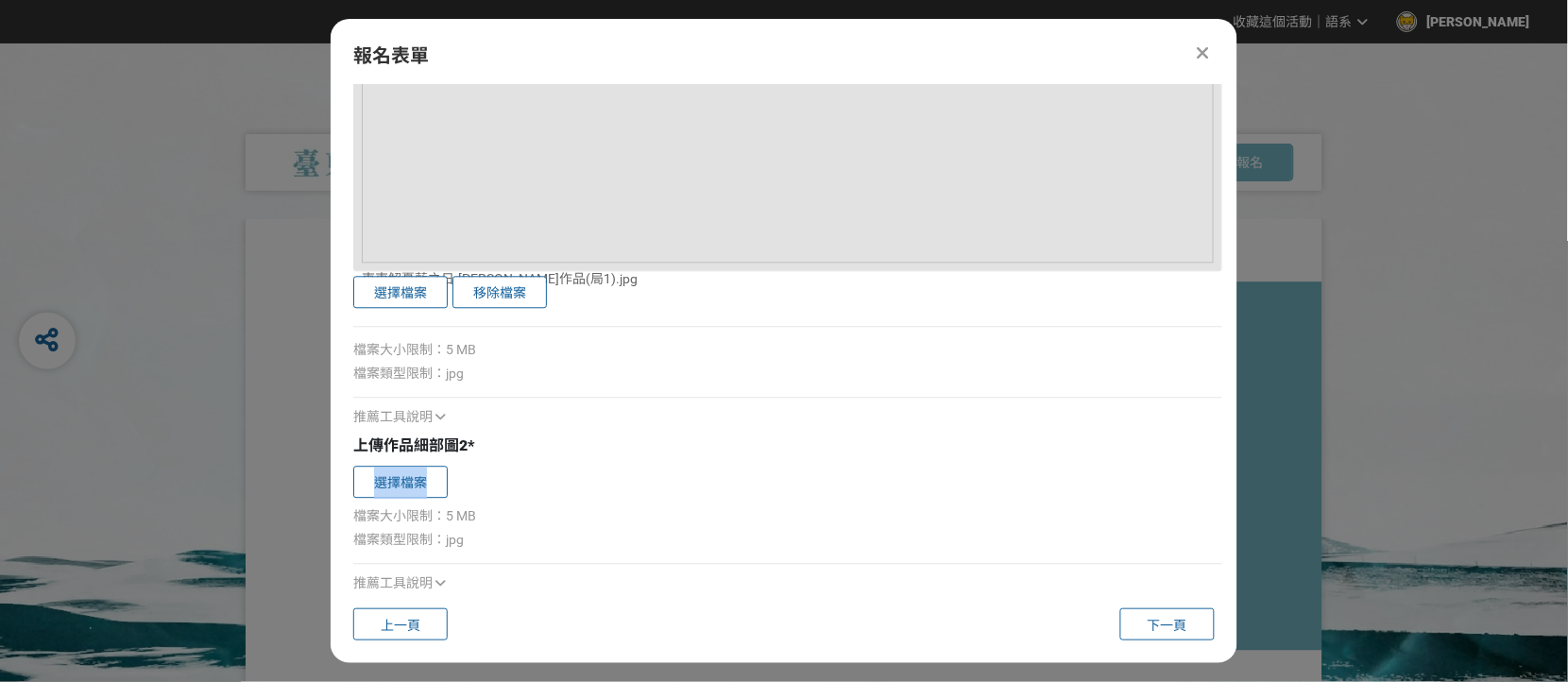 drag, startPoint x: 1232, startPoint y: 548, endPoint x: 1236, endPoint y: 535, distance: 13.60147 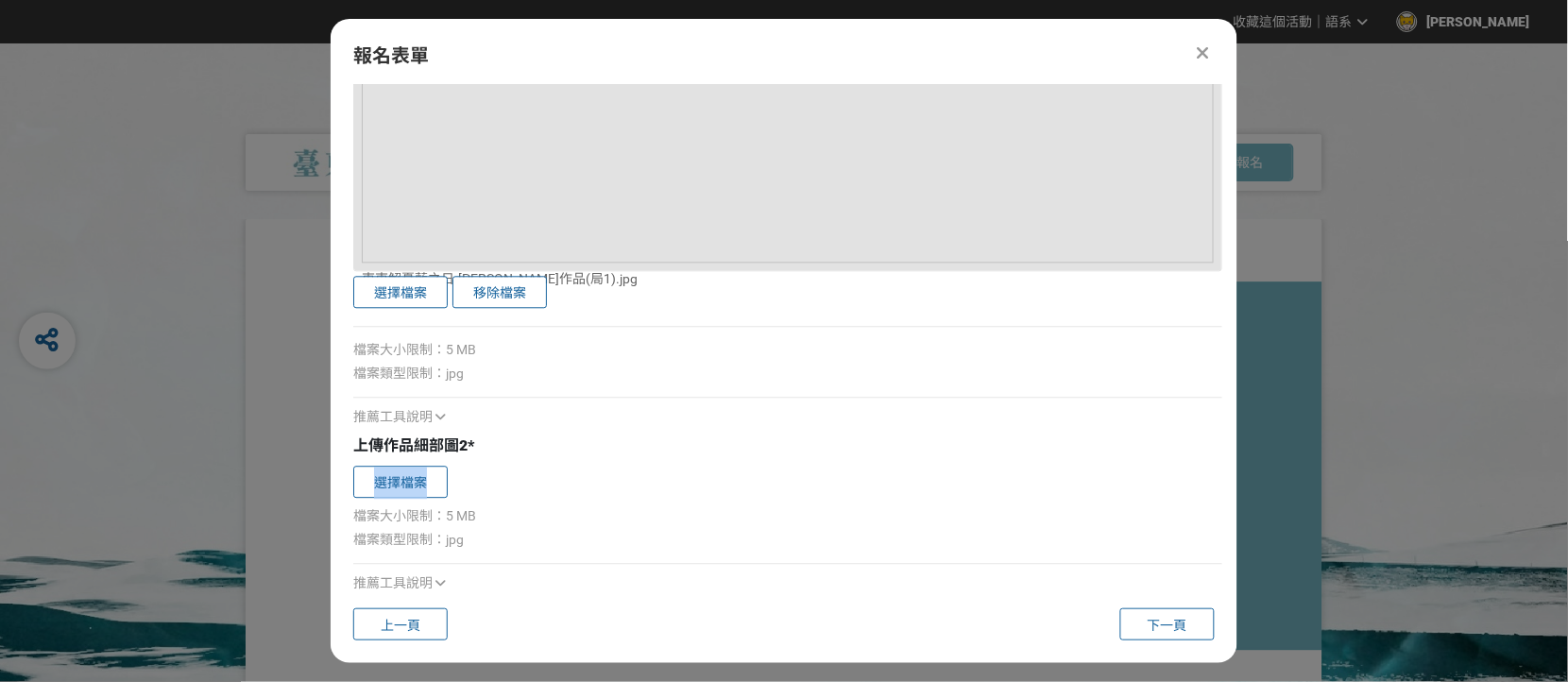 scroll, scrollTop: 3198, scrollLeft: 0, axis: vertical 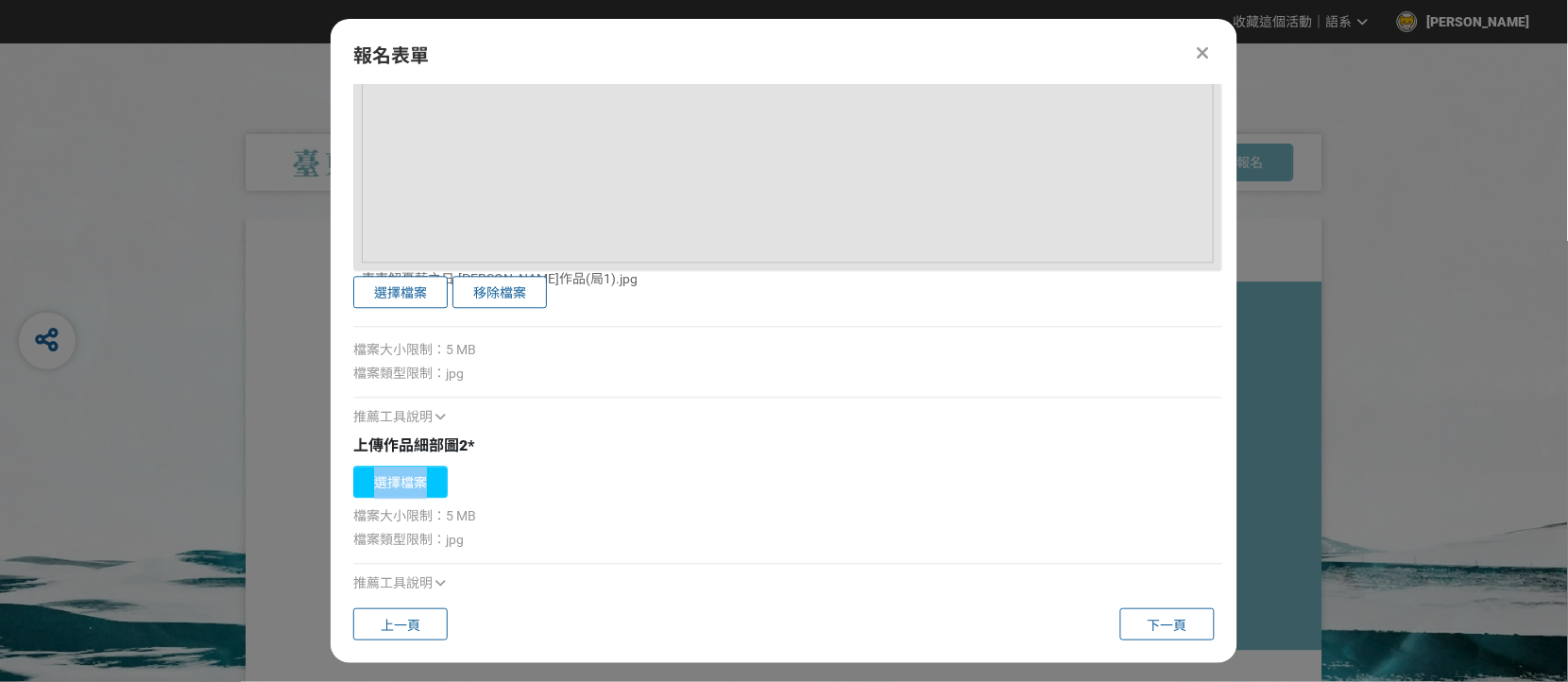 click on "選擇檔案" at bounding box center [401, 482] 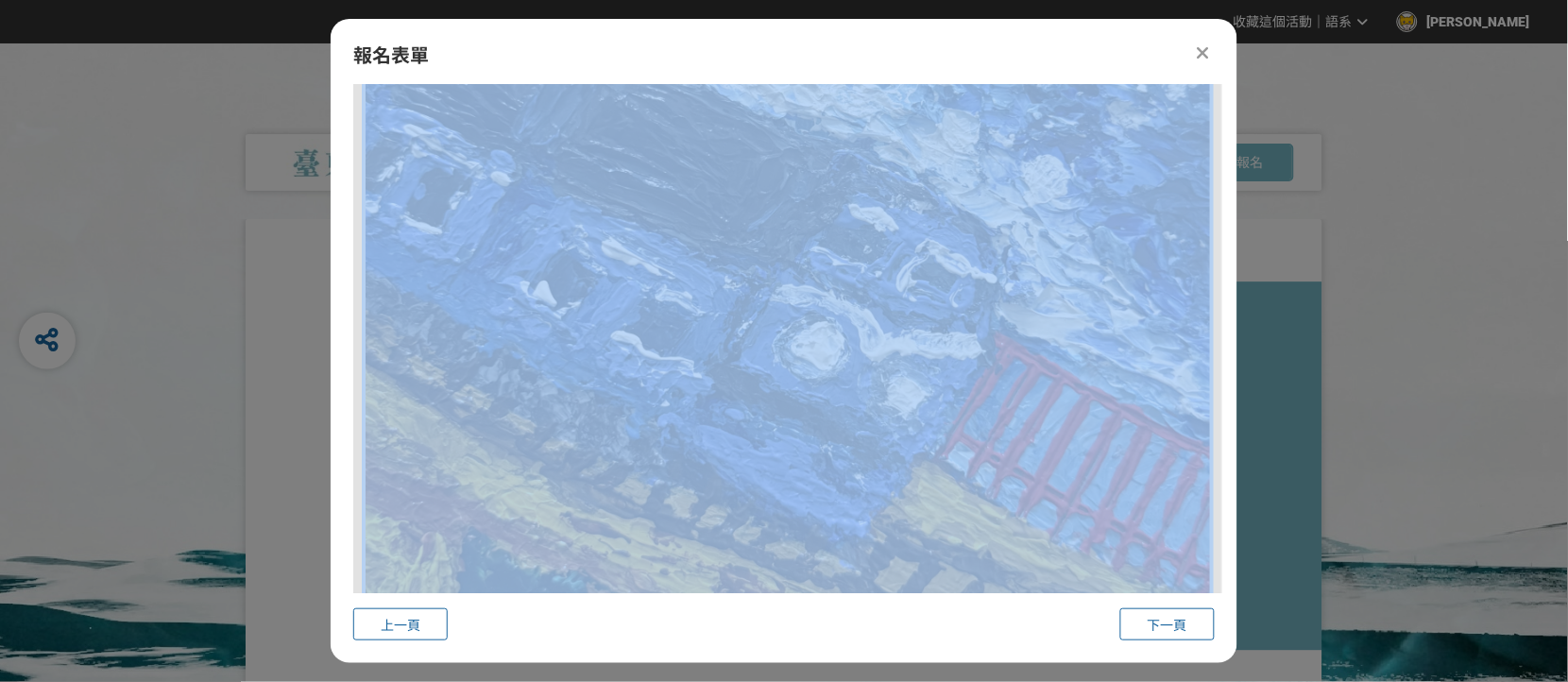scroll, scrollTop: 3548, scrollLeft: 0, axis: vertical 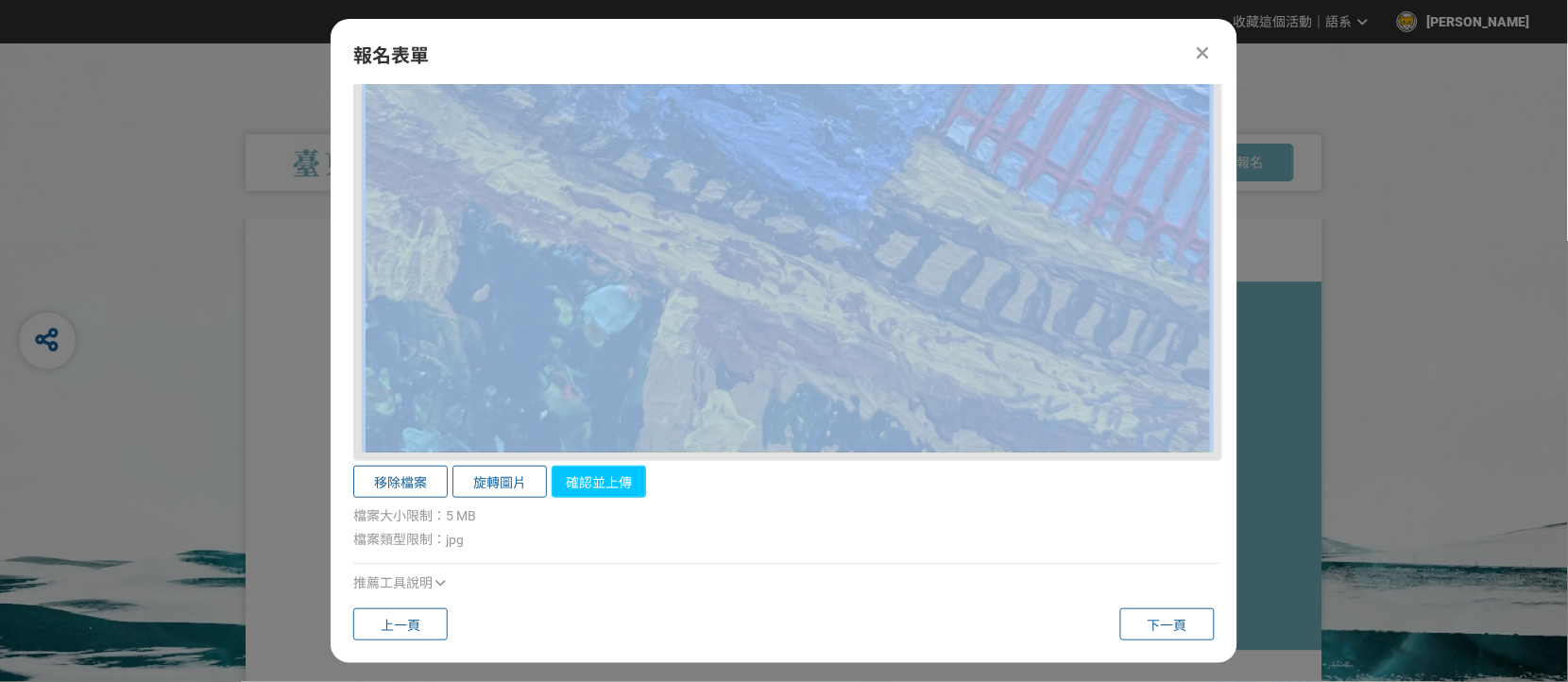click on "確認並上傳" at bounding box center [599, 482] 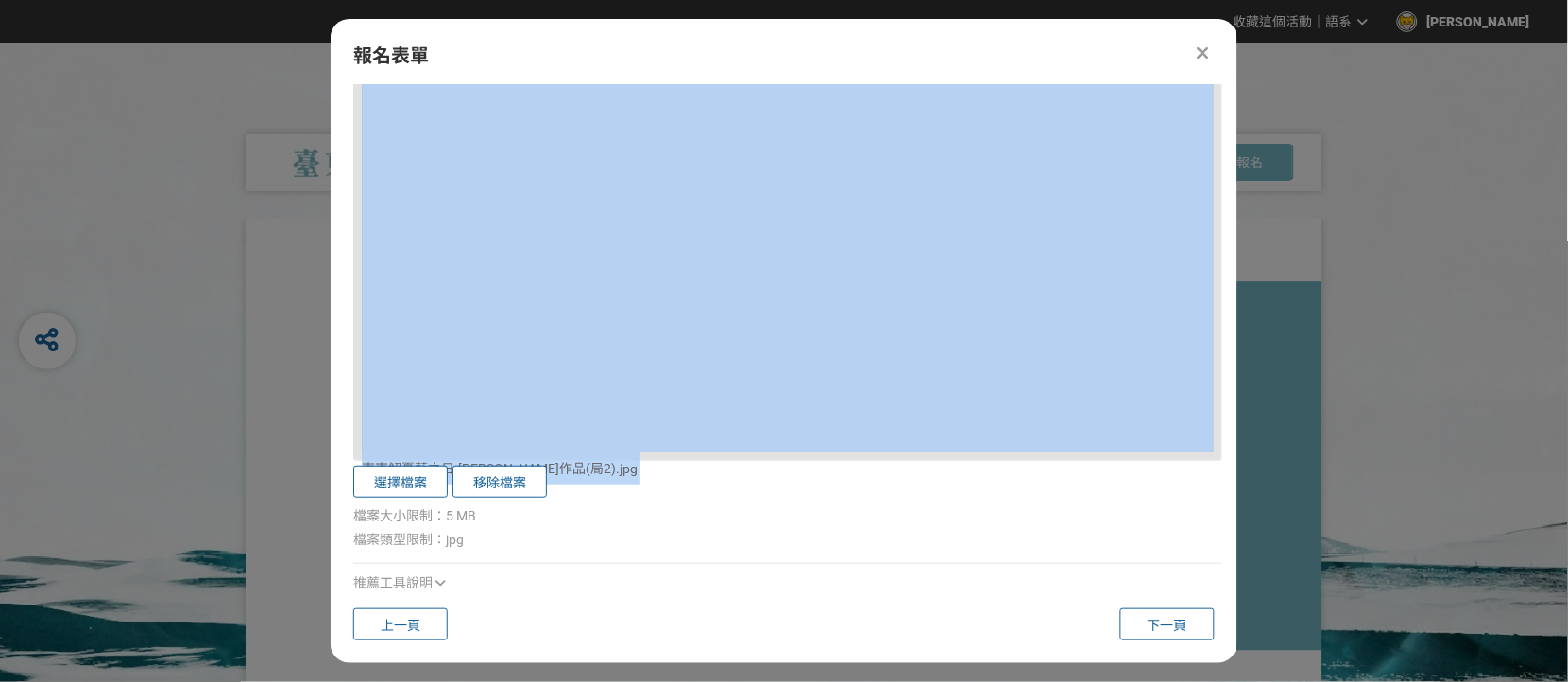 scroll, scrollTop: 4266, scrollLeft: 0, axis: vertical 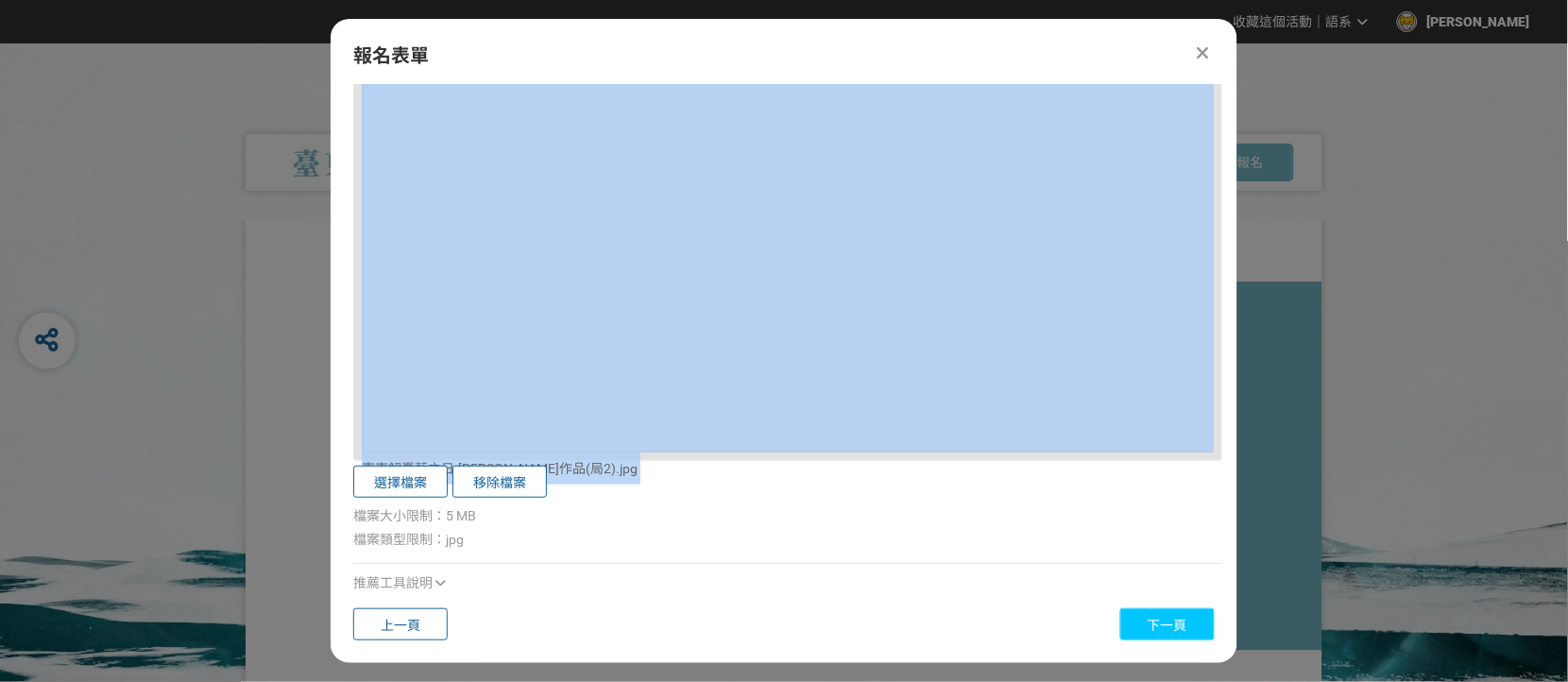 click on "下一頁" at bounding box center (1167, 625) 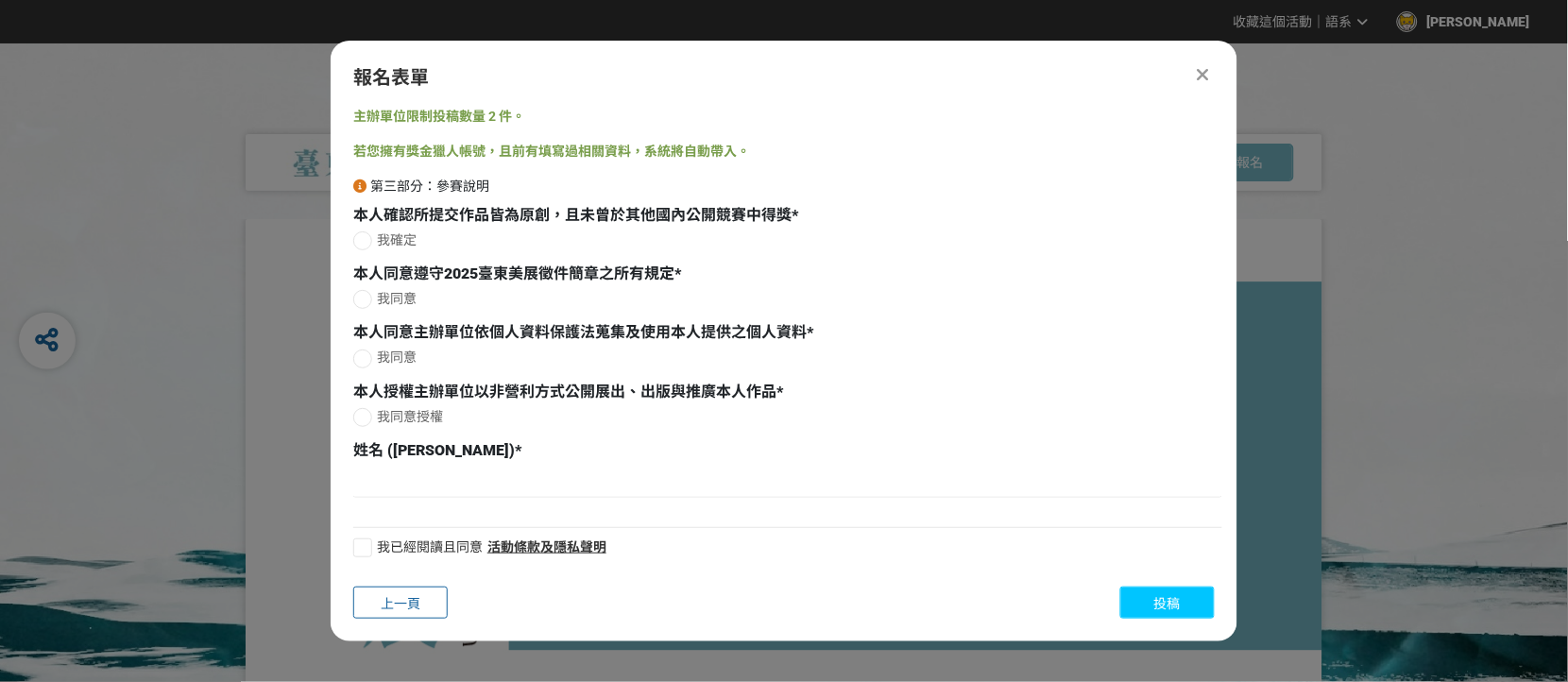 scroll, scrollTop: 125, scrollLeft: 0, axis: vertical 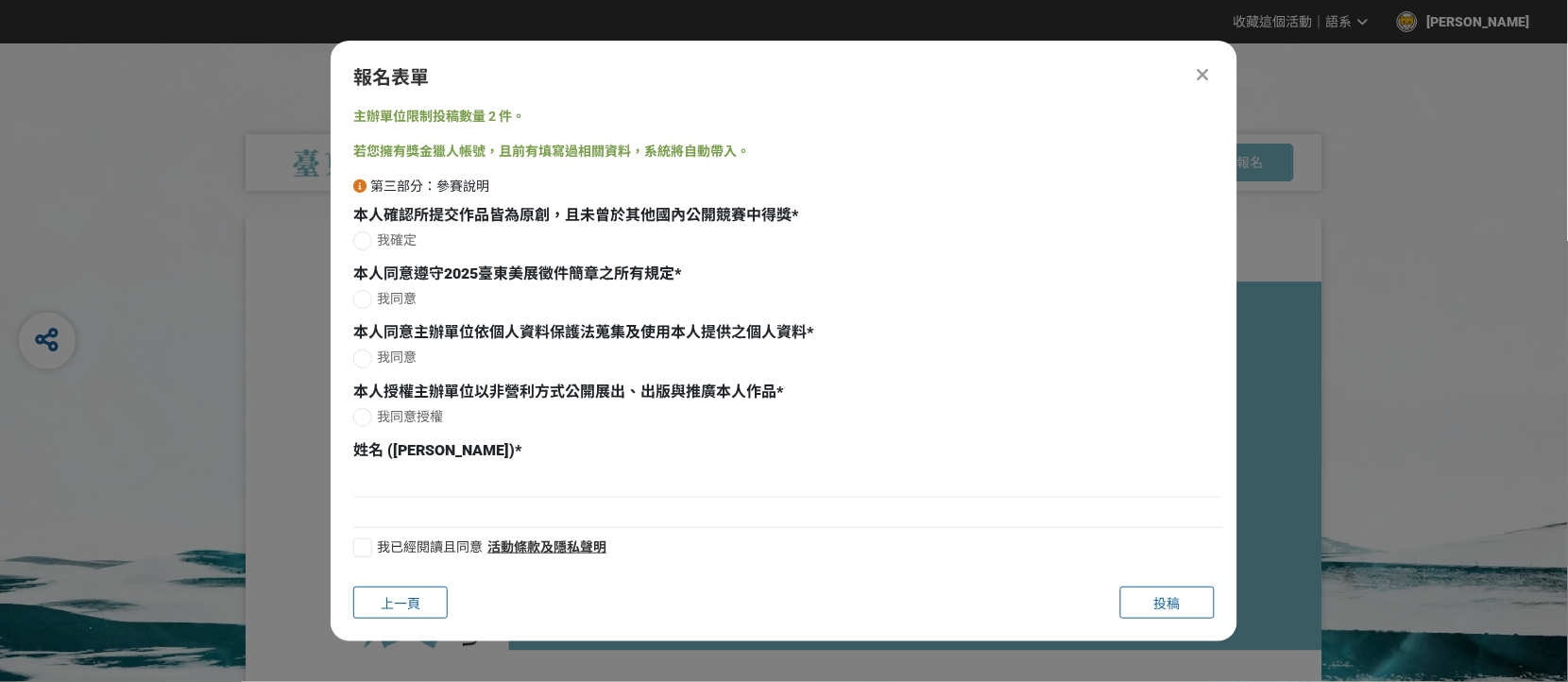click at bounding box center [363, 241] 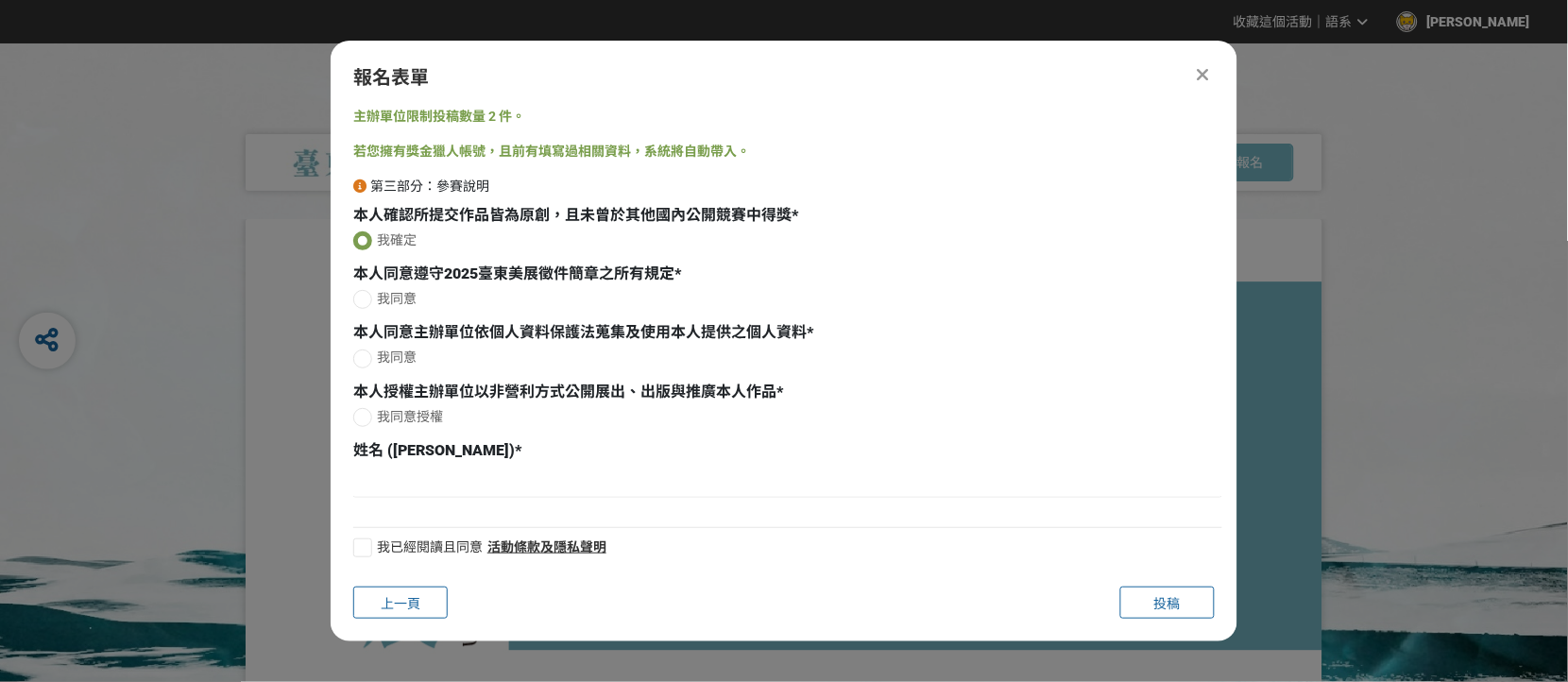 click at bounding box center (363, 299) 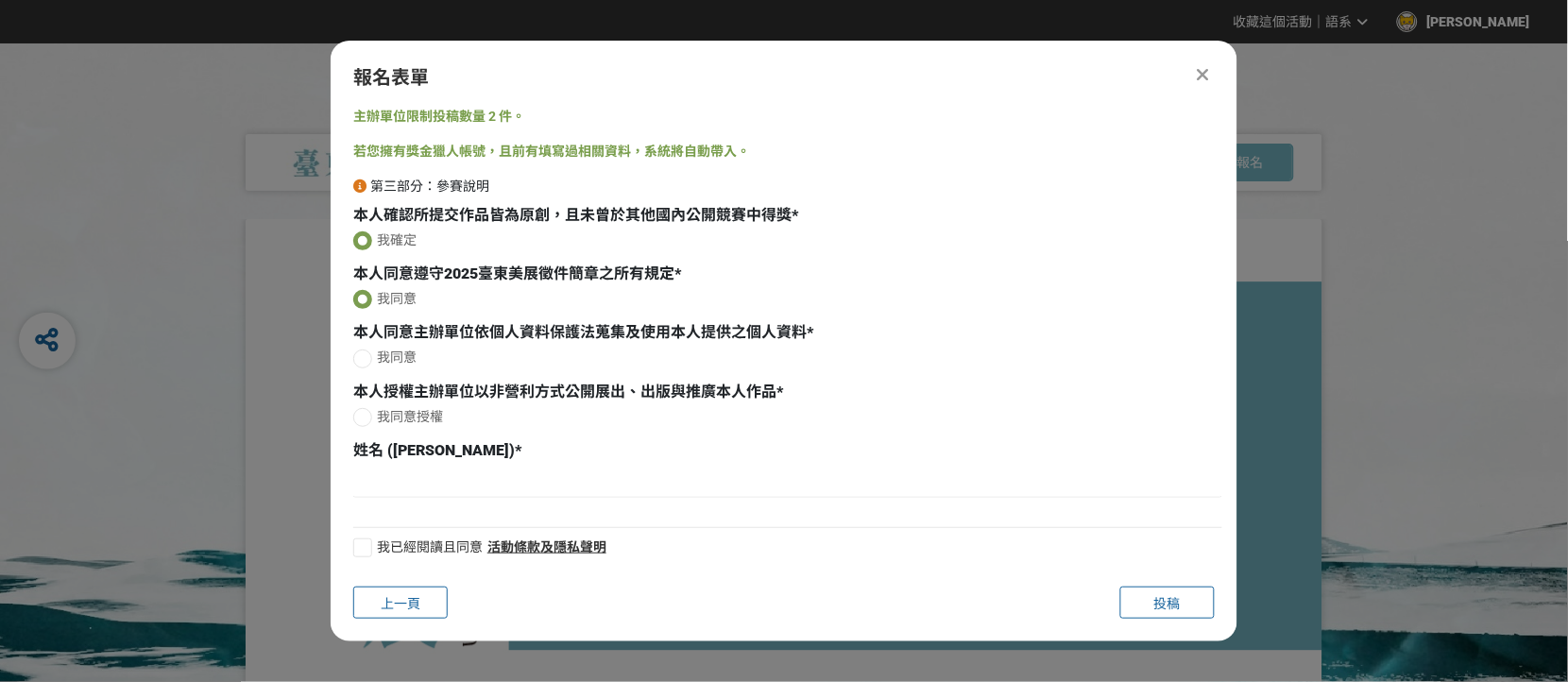 click at bounding box center [363, 359] 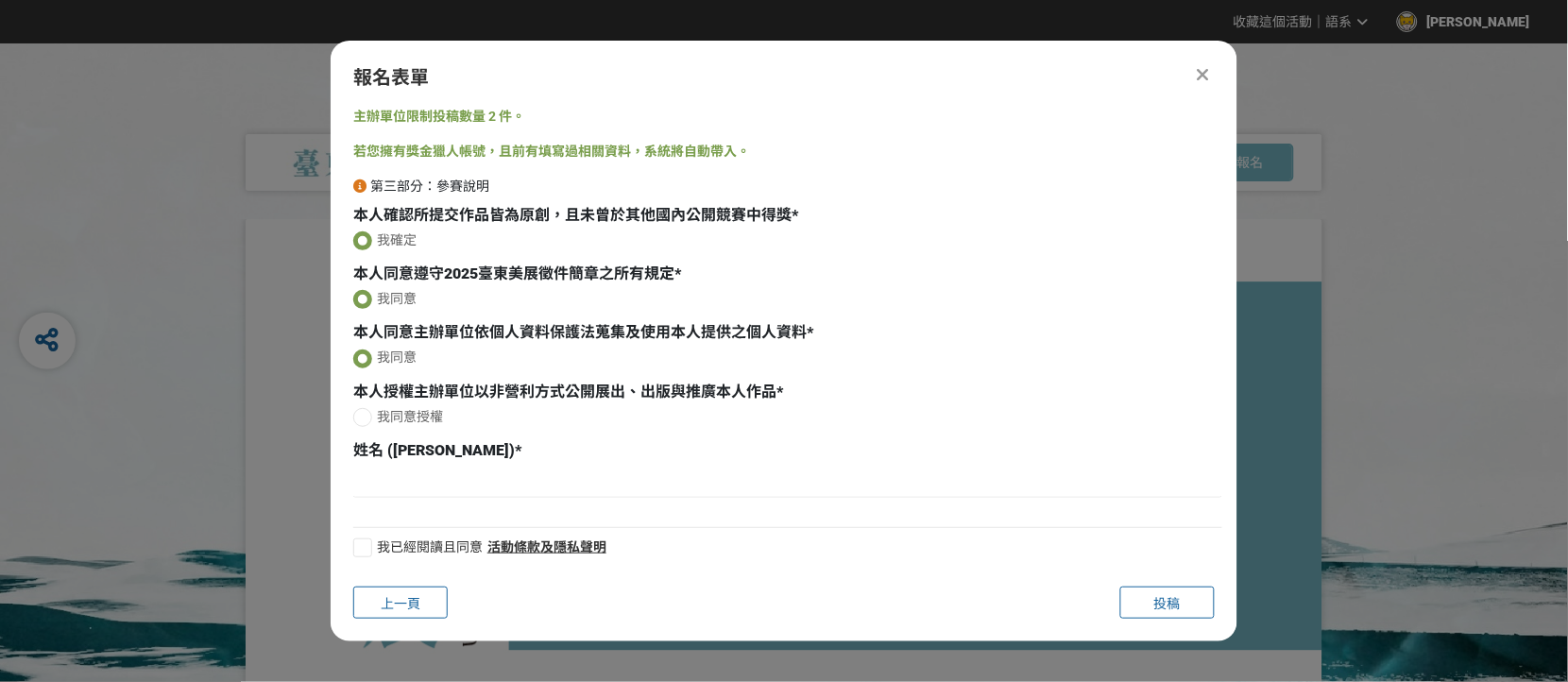 click at bounding box center (363, 418) 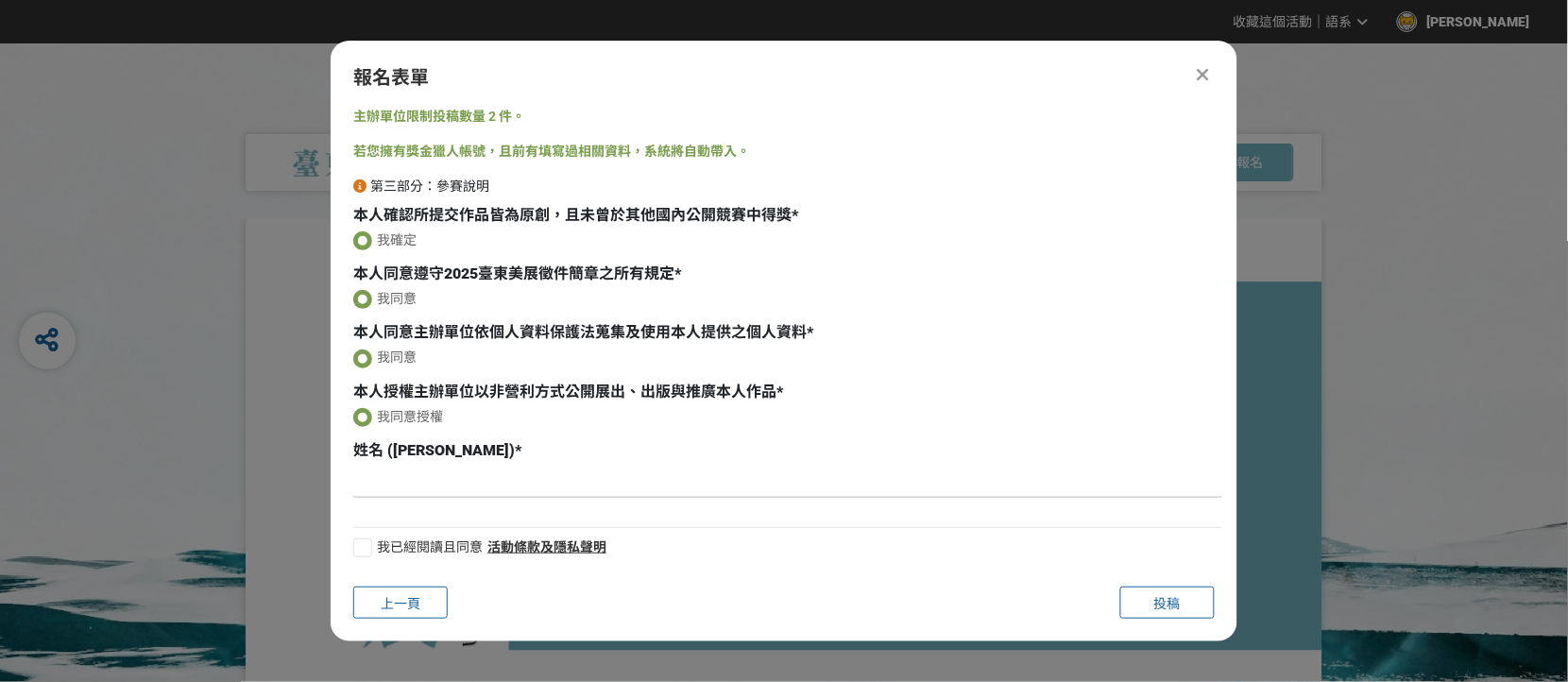 click at bounding box center [788, 482] 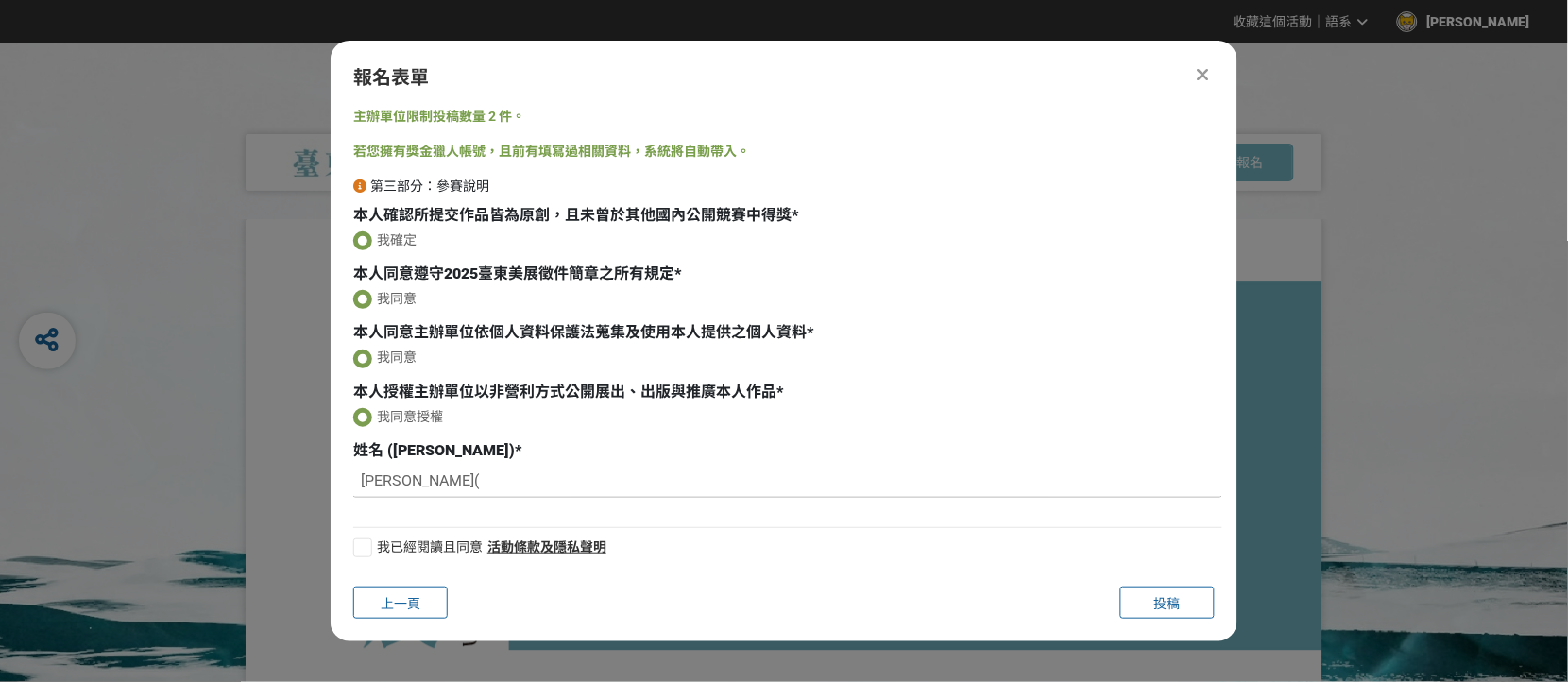 drag, startPoint x: 361, startPoint y: 481, endPoint x: 422, endPoint y: 483, distance: 61.03278 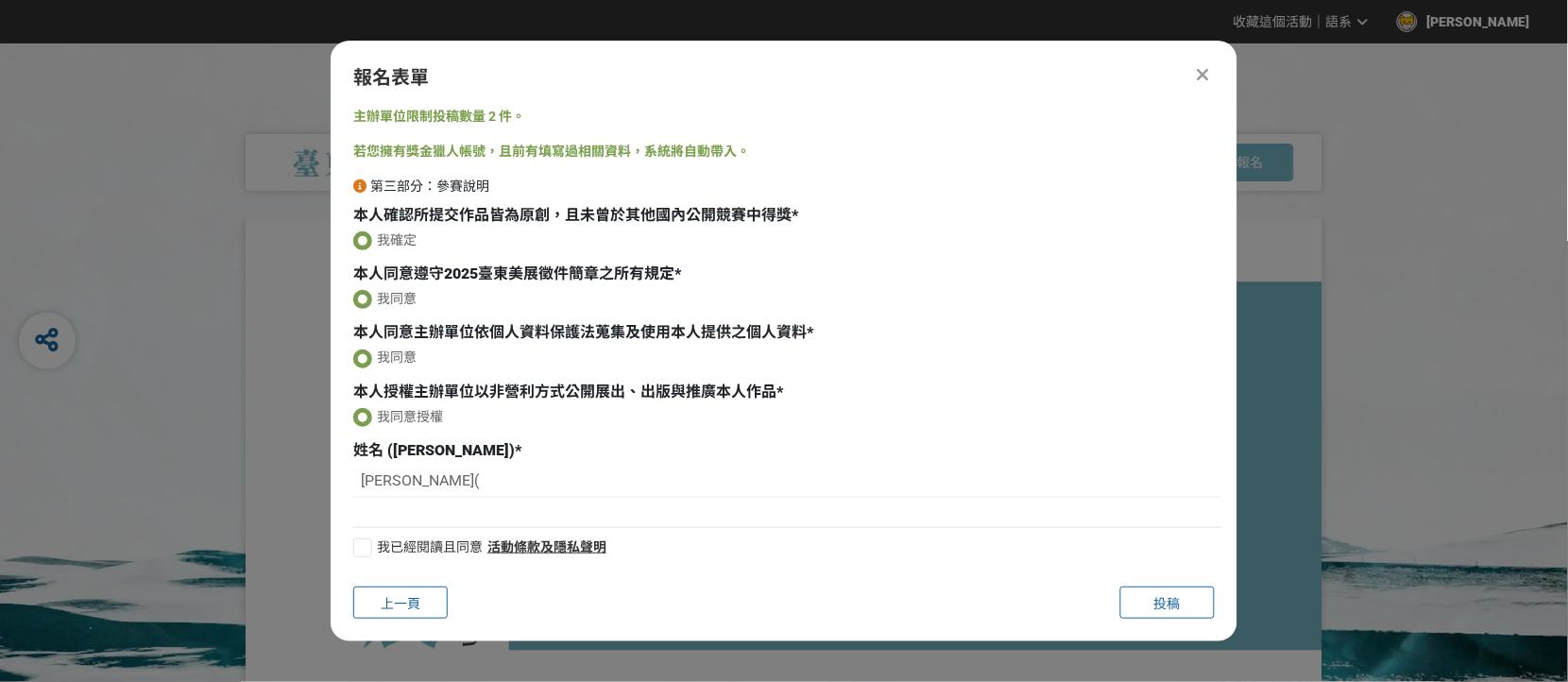 click on "姓名 ([PERSON_NAME]) * [PERSON_NAME](" at bounding box center (788, 470) 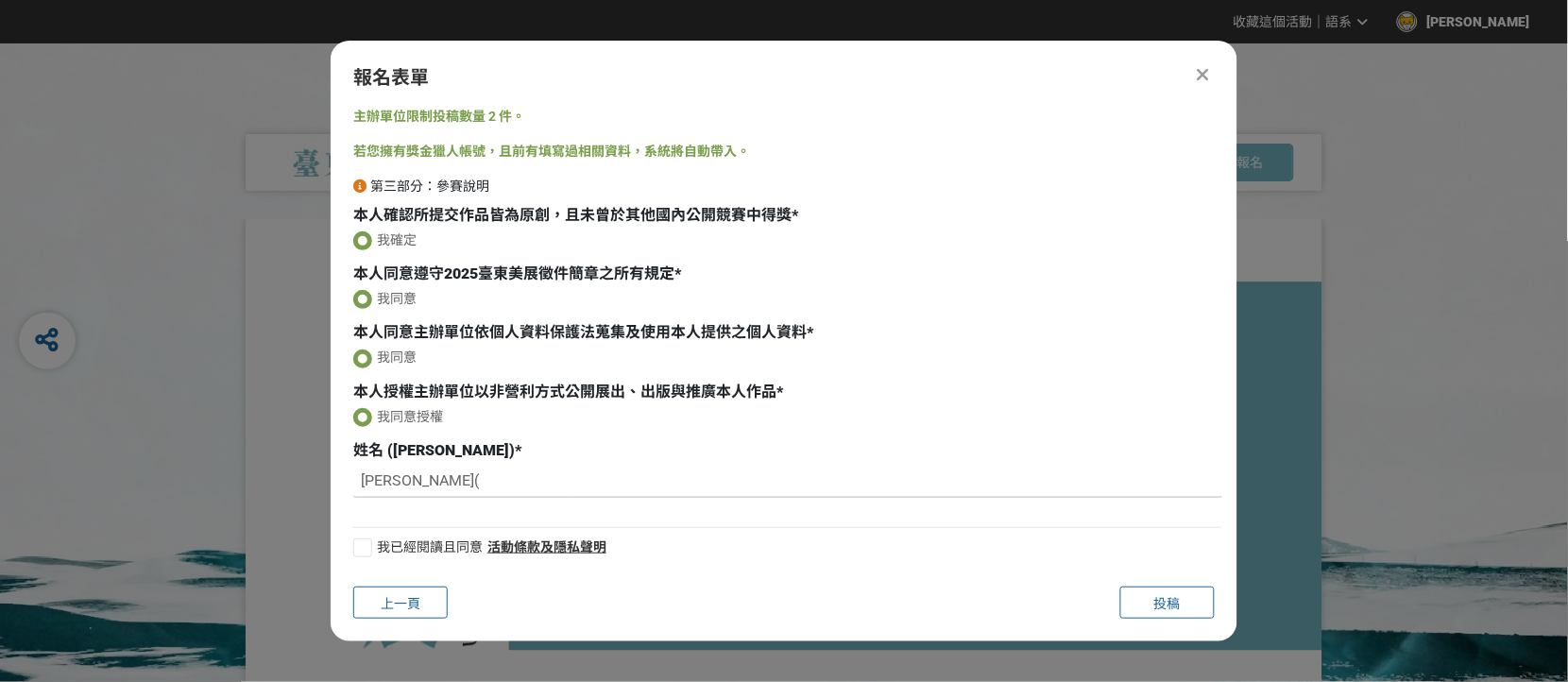 click on "[PERSON_NAME](" at bounding box center (788, 482) 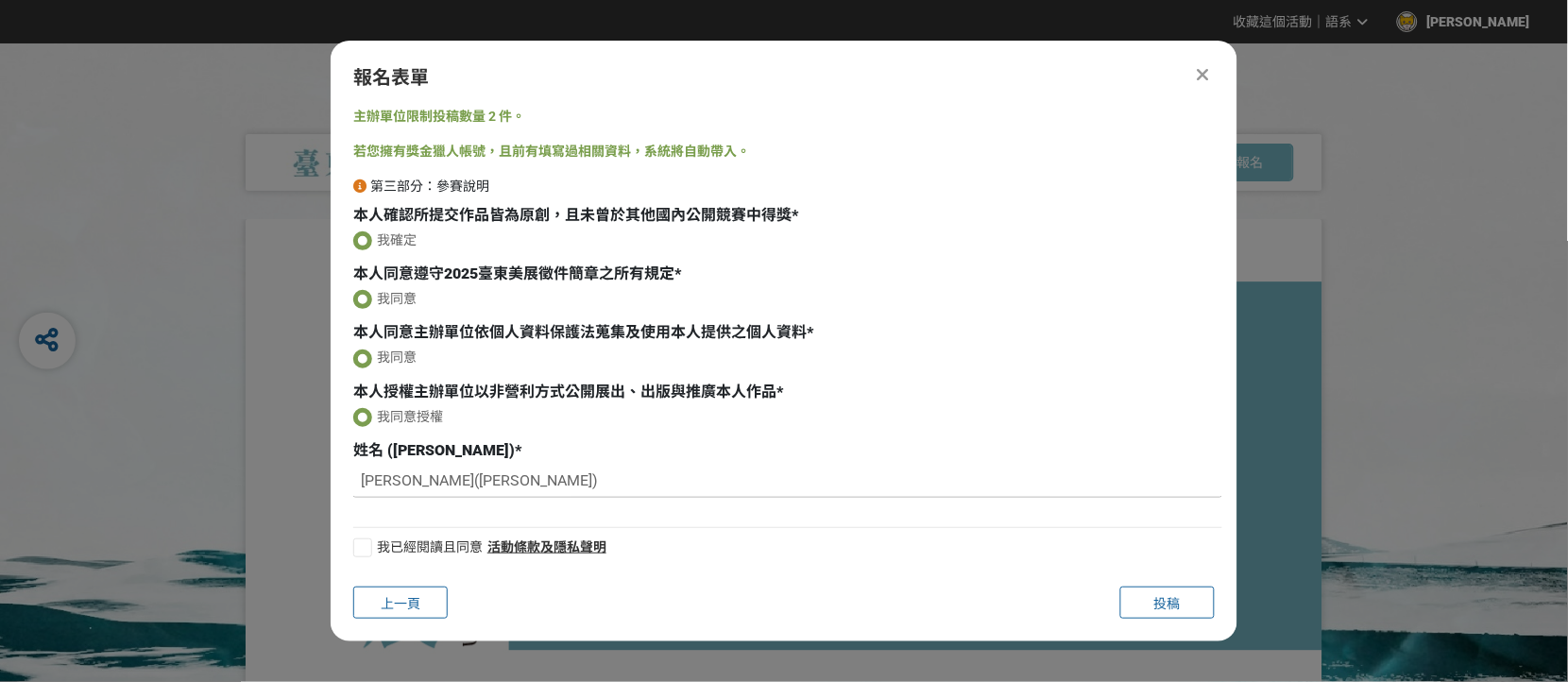 type on "[PERSON_NAME]([PERSON_NAME])" 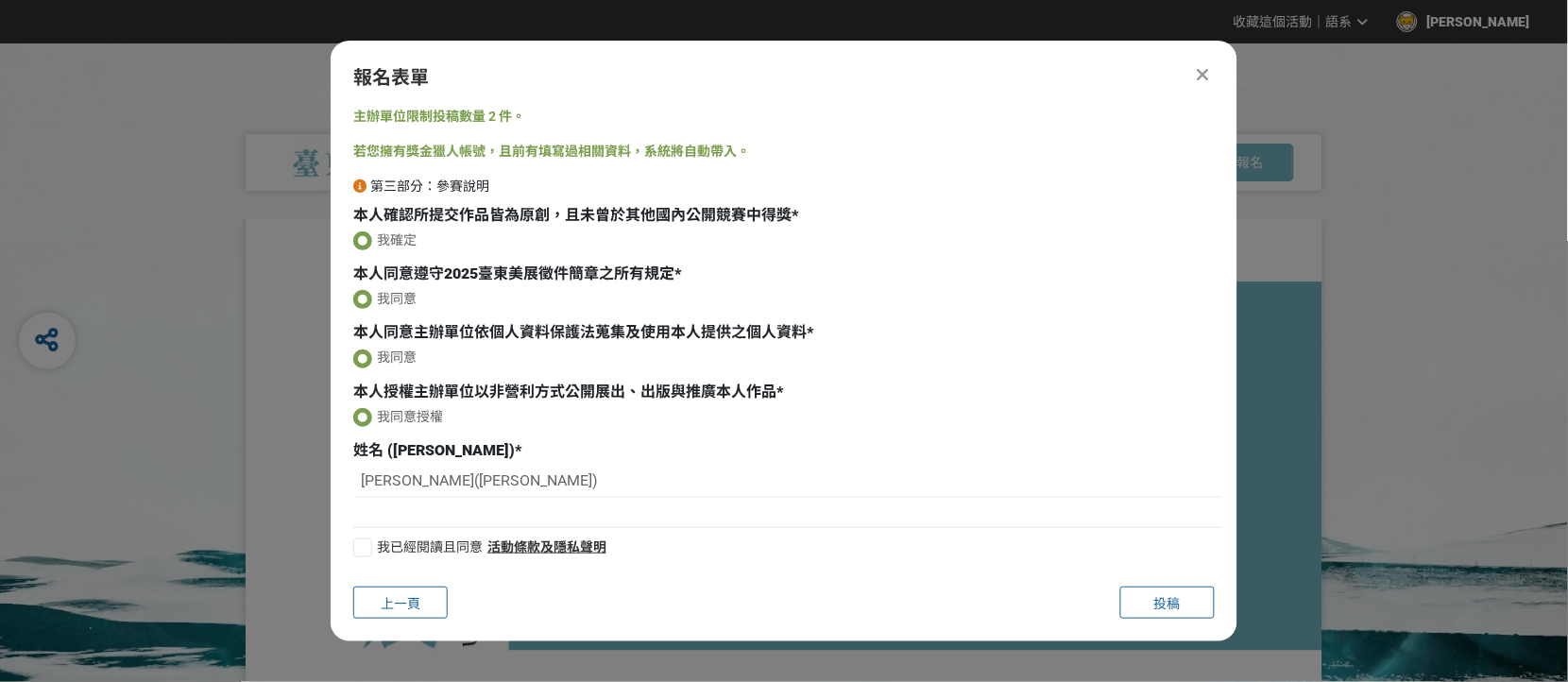 click at bounding box center (363, 548) 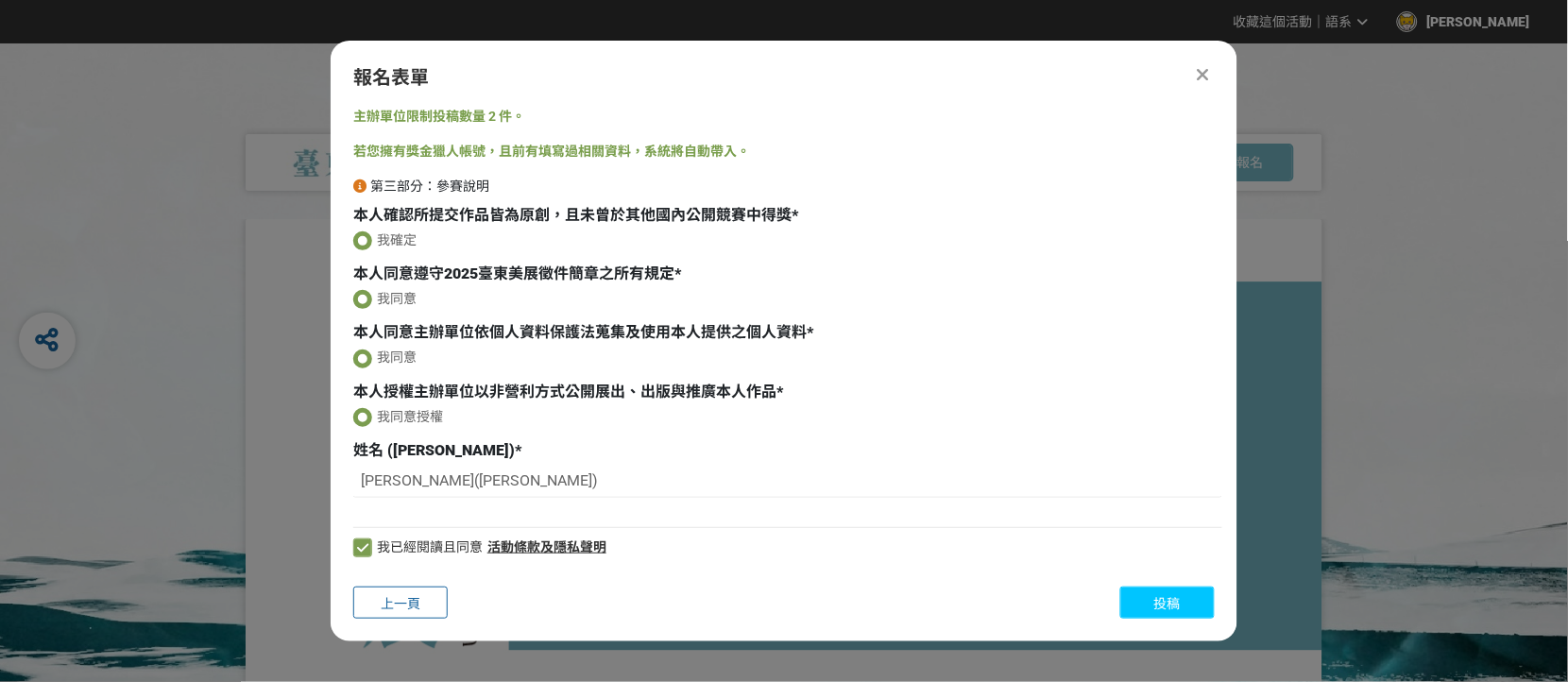 click on "投稿" at bounding box center (1167, 604) 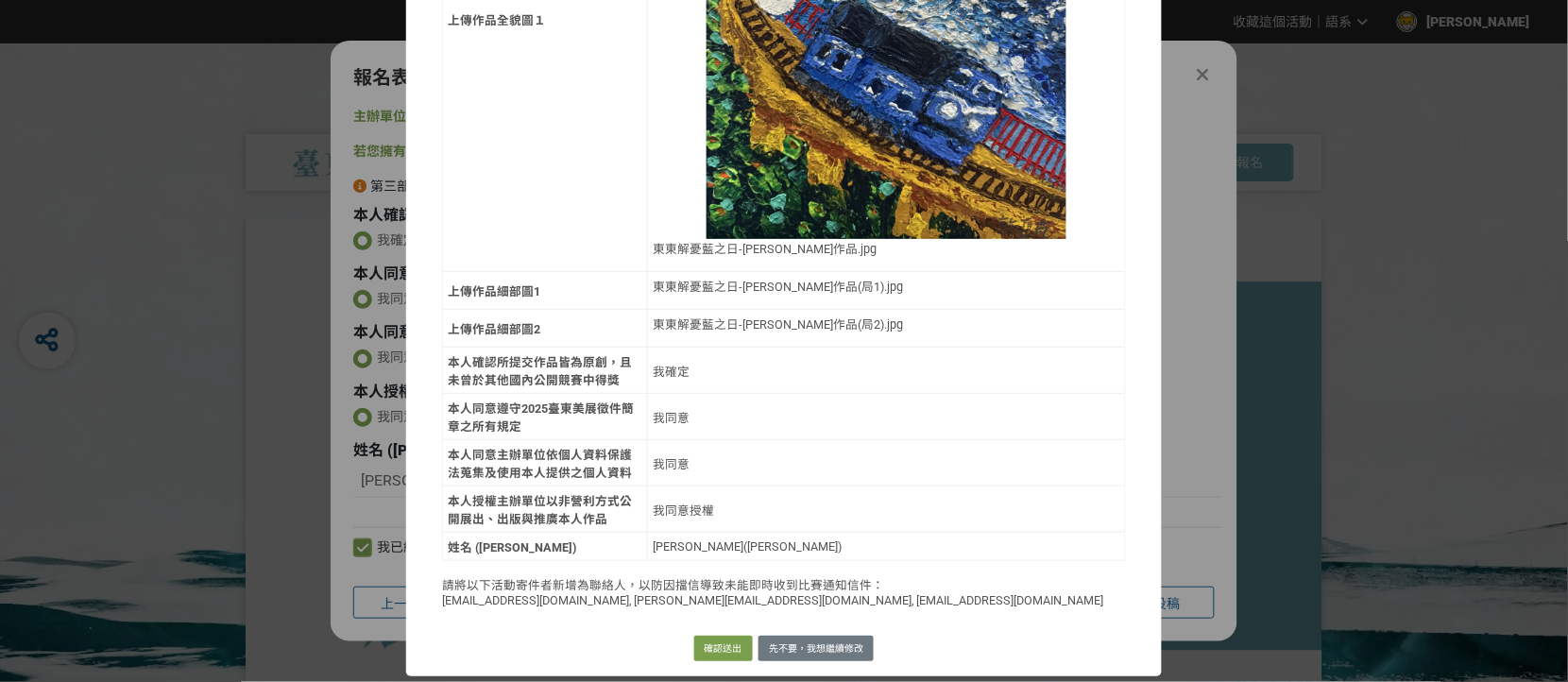 scroll, scrollTop: 2588, scrollLeft: 0, axis: vertical 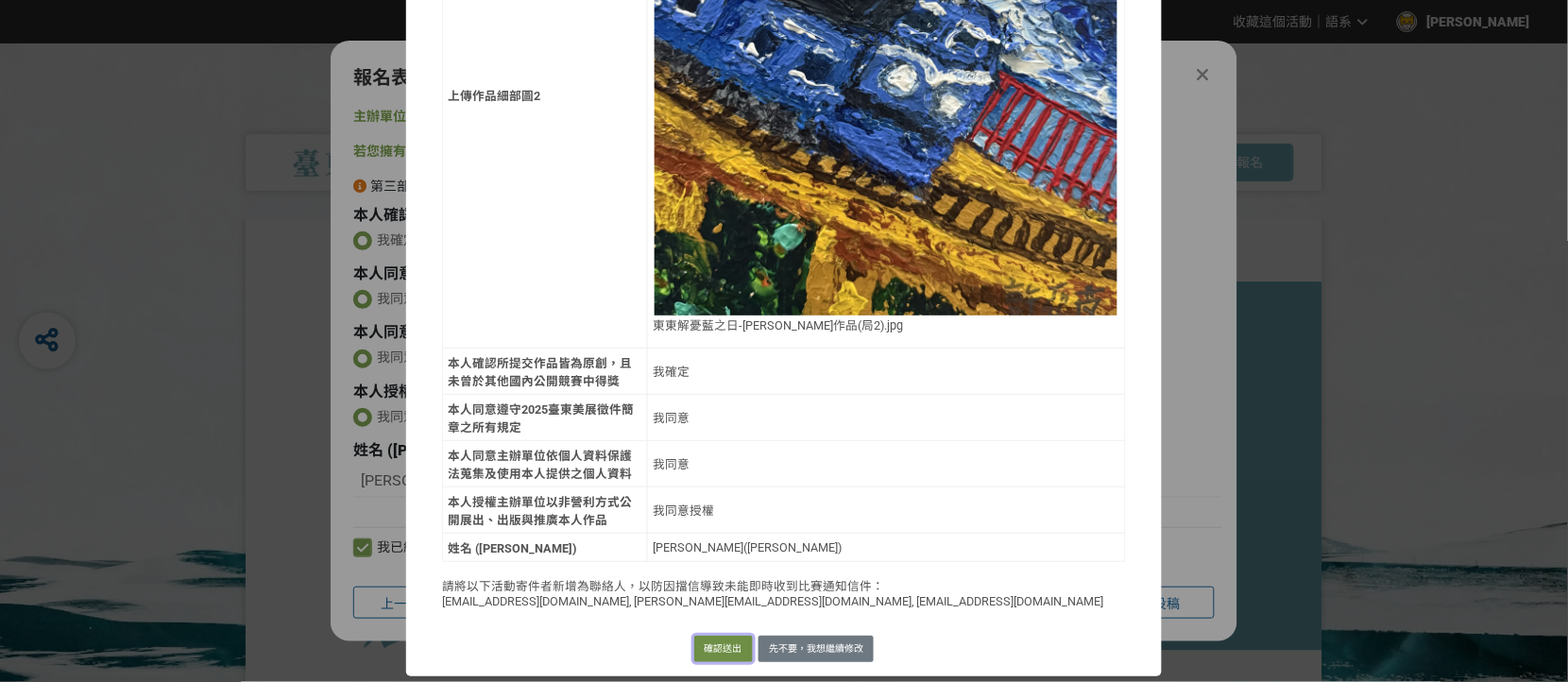 click on "確認送出" at bounding box center [724, 649] 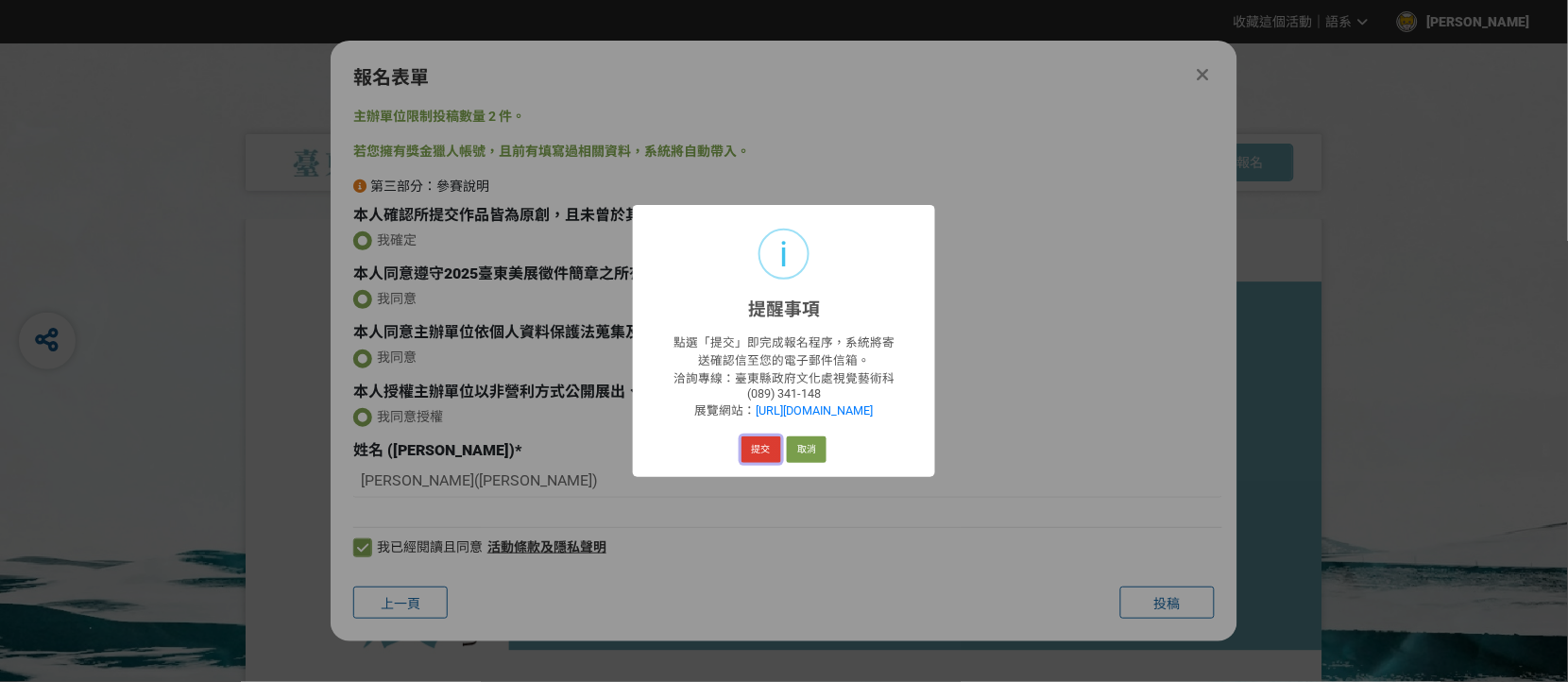 click on "提交" at bounding box center (761, 450) 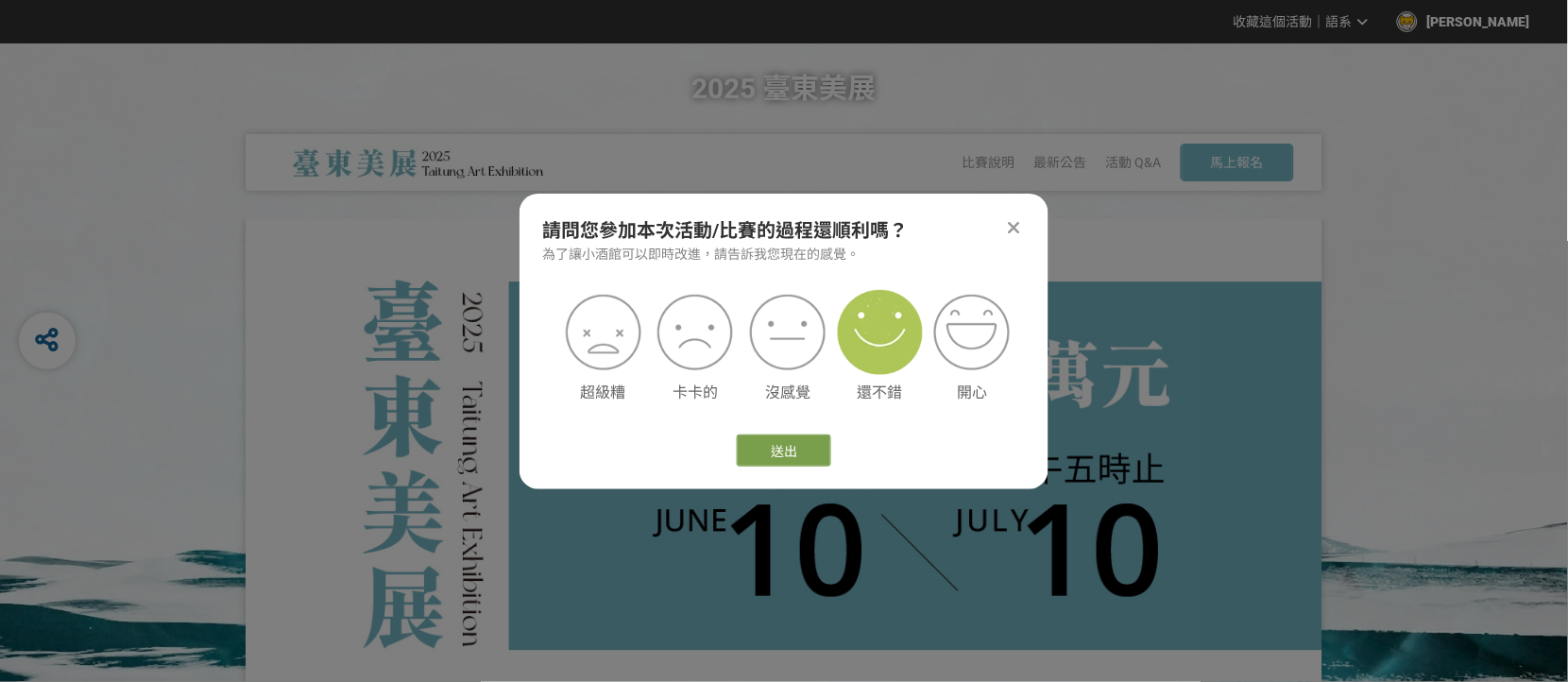 click at bounding box center (880, 332) 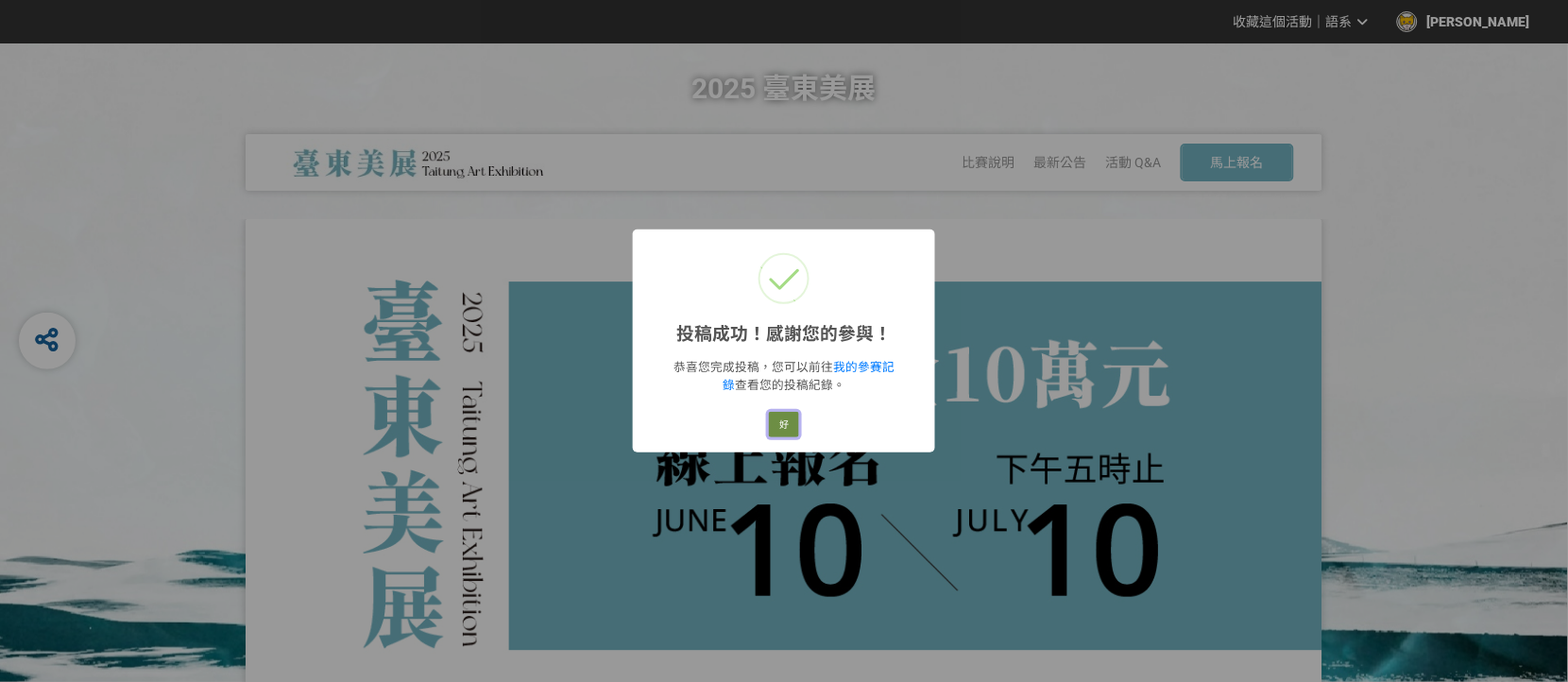 click on "好" at bounding box center (784, 425) 